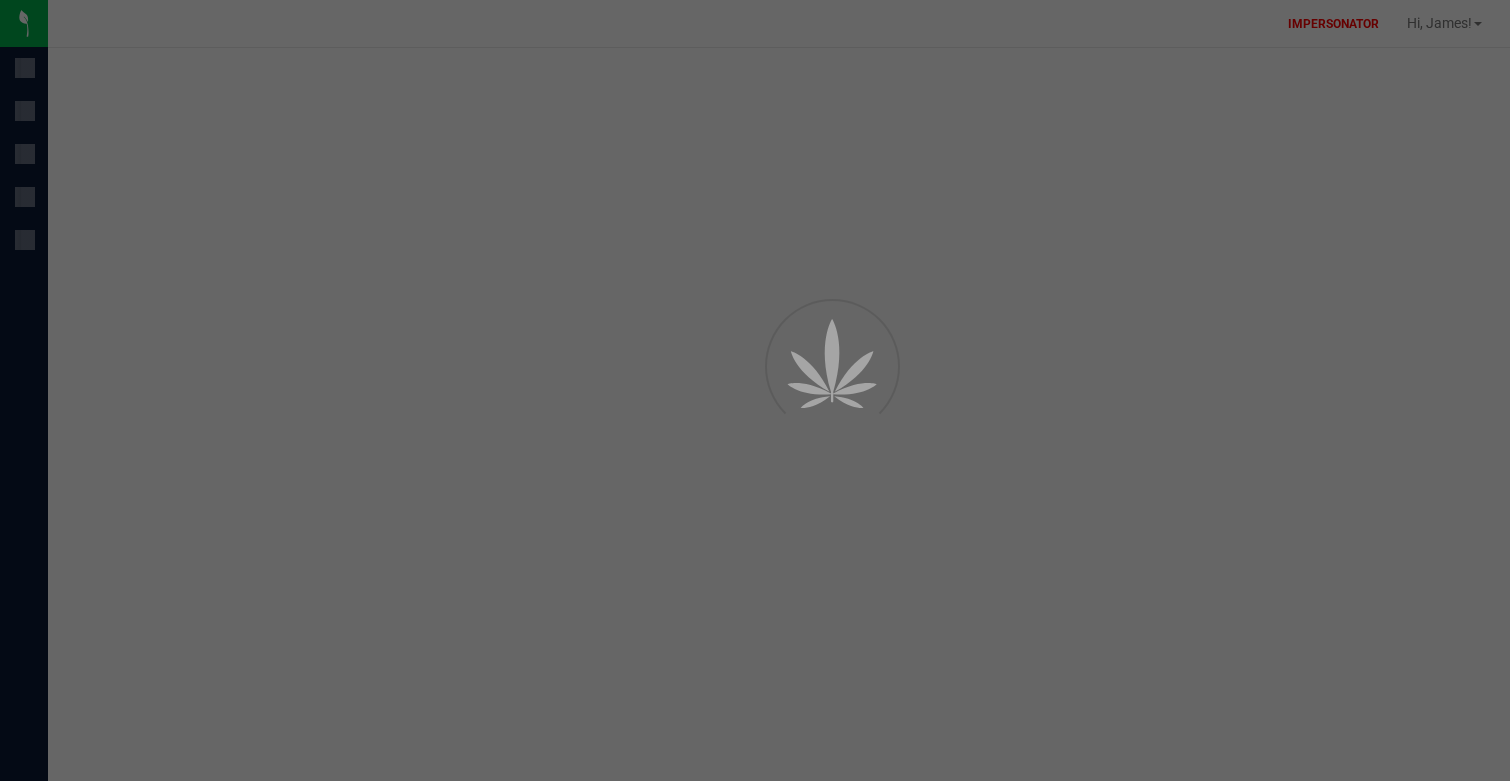 scroll, scrollTop: 0, scrollLeft: 0, axis: both 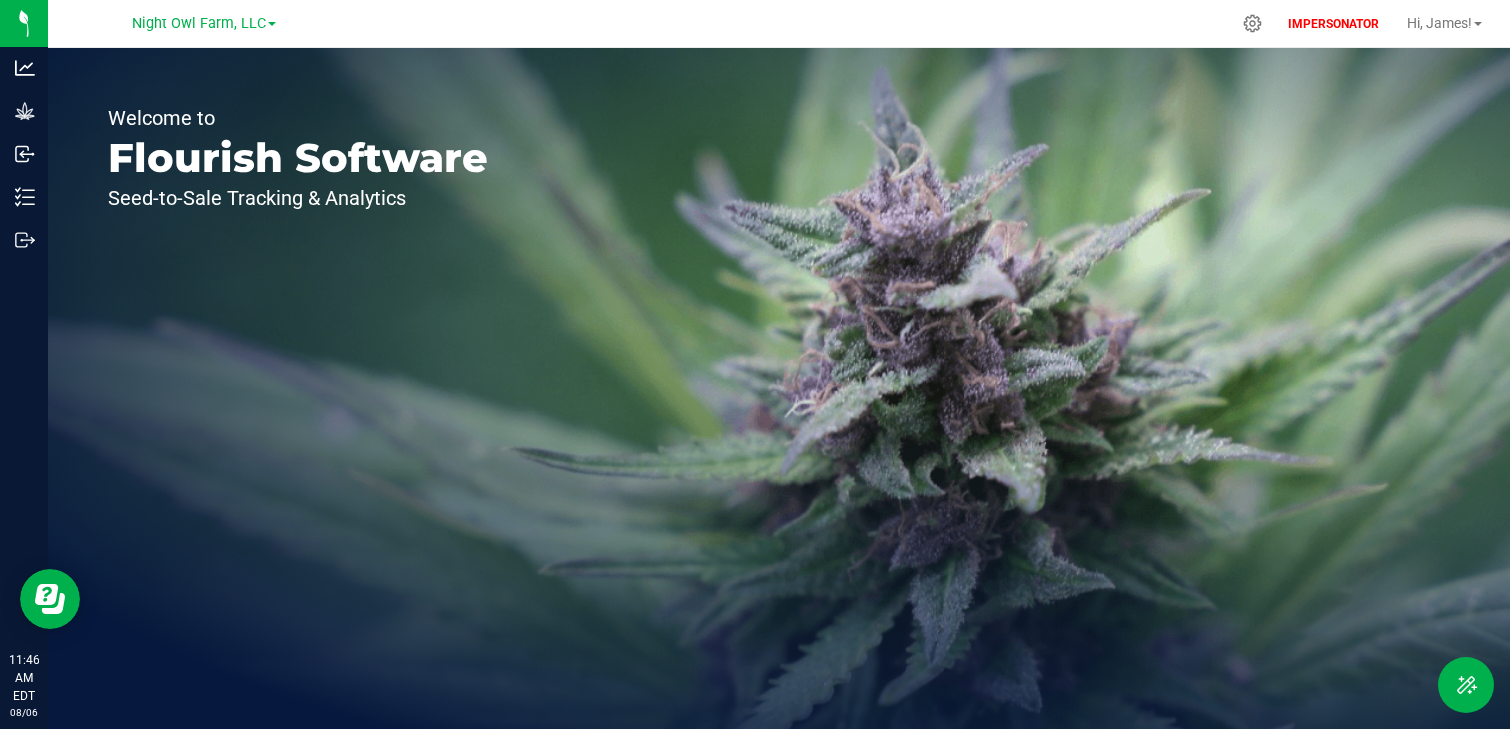 click on "Welcome to   Flourish Software   Seed-to-Sale Tracking & Analytics" at bounding box center [779, 388] 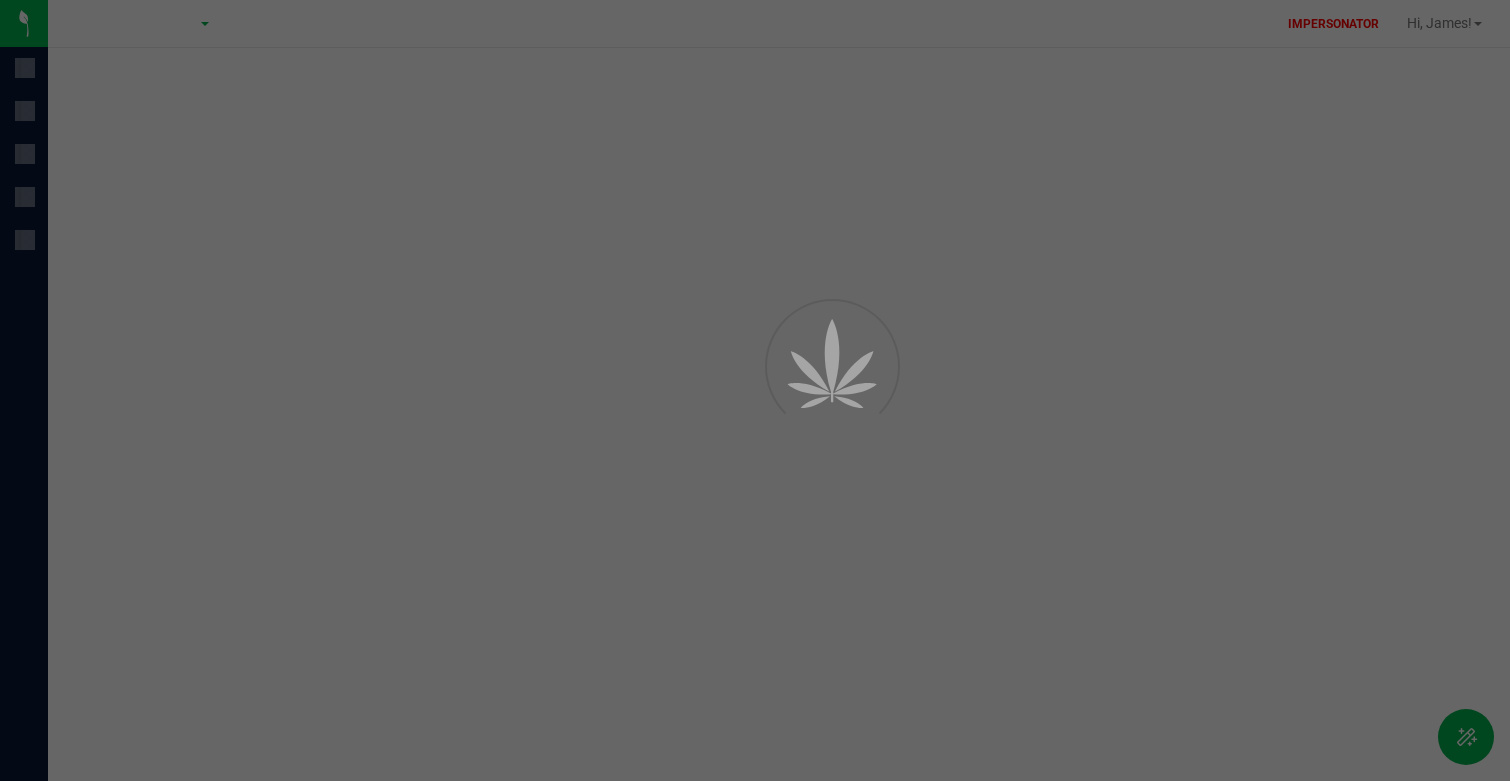 scroll, scrollTop: 0, scrollLeft: 0, axis: both 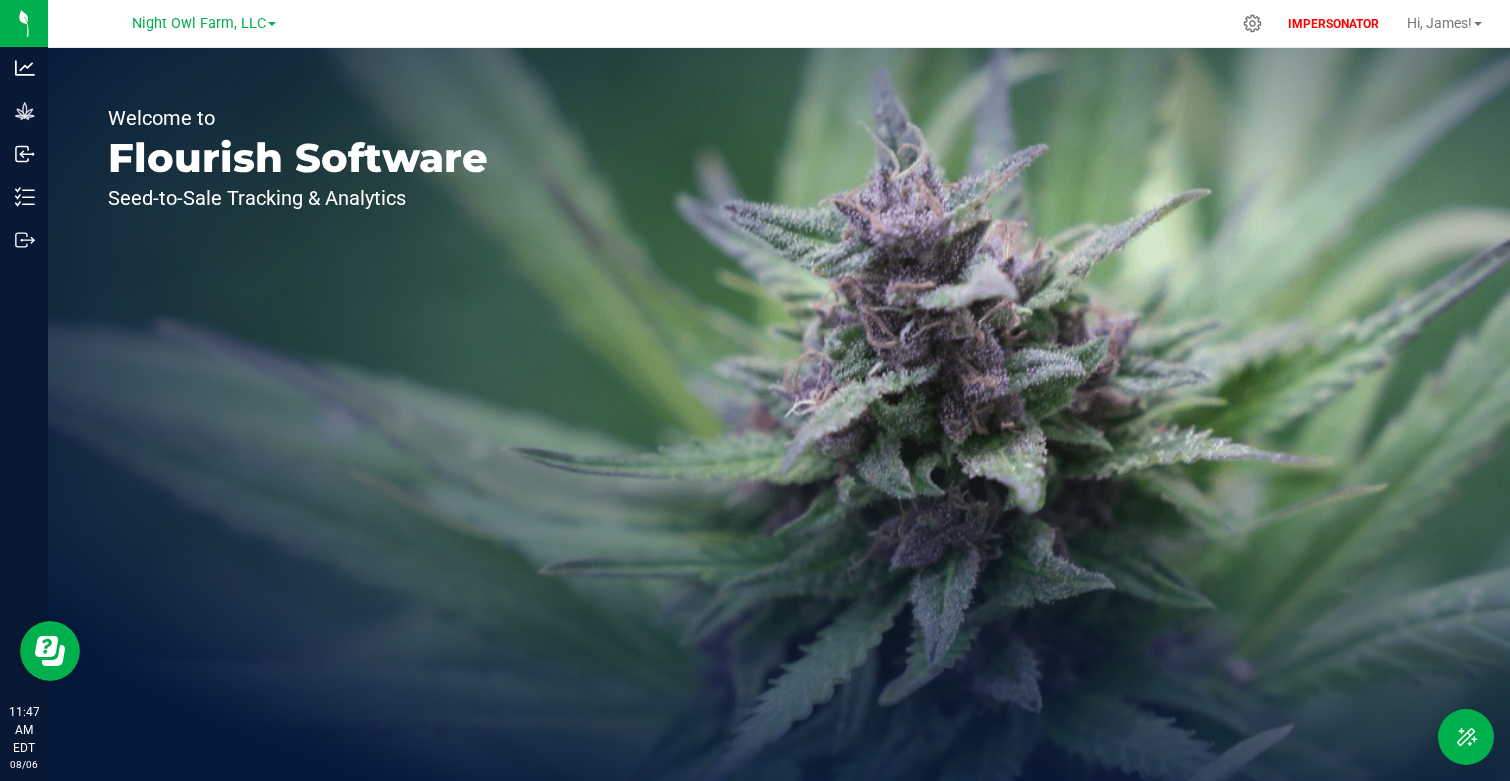 click on "Welcome to   Flourish Software   Seed-to-Sale Tracking & Analytics" at bounding box center (779, 414) 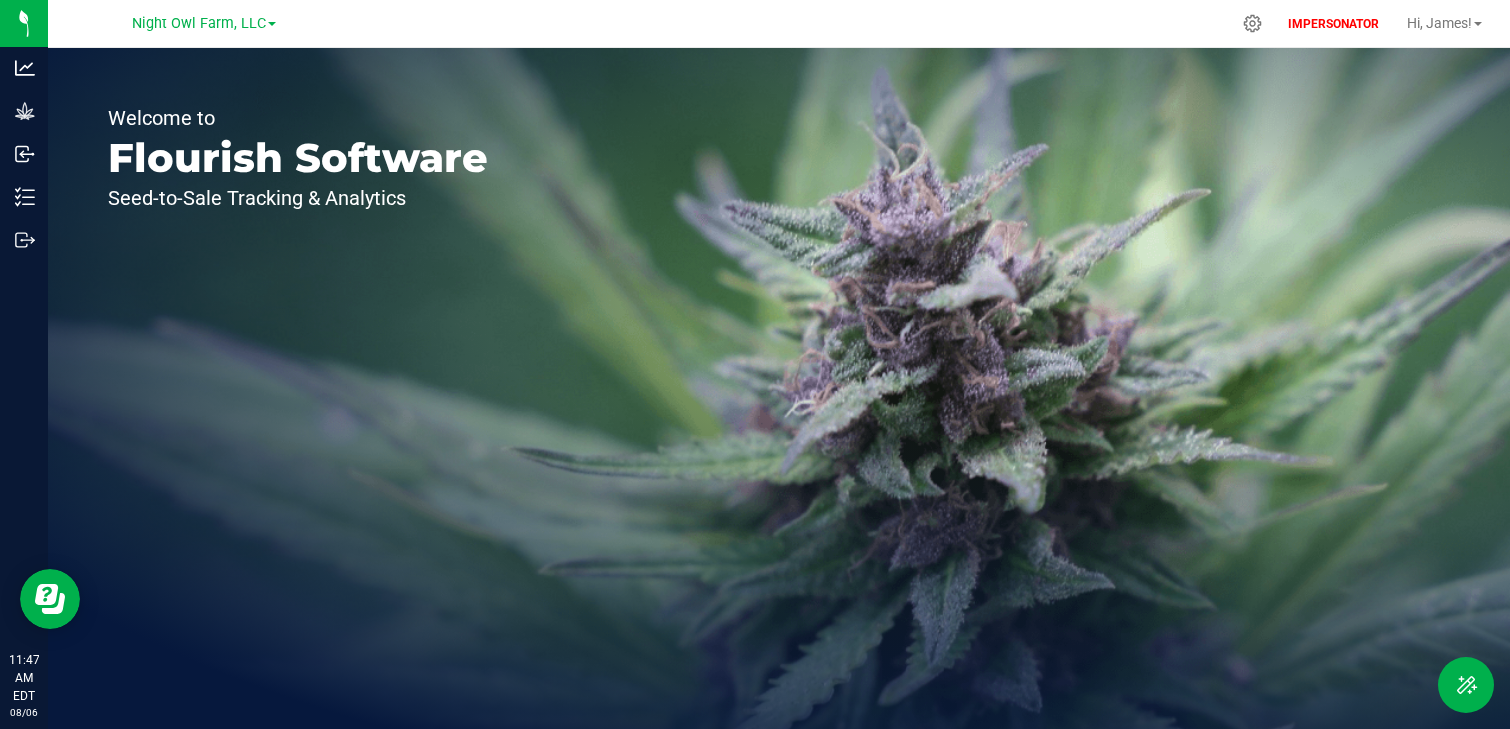 click on "Welcome to   Flourish Software   Seed-to-Sale Tracking & Analytics" at bounding box center [779, 388] 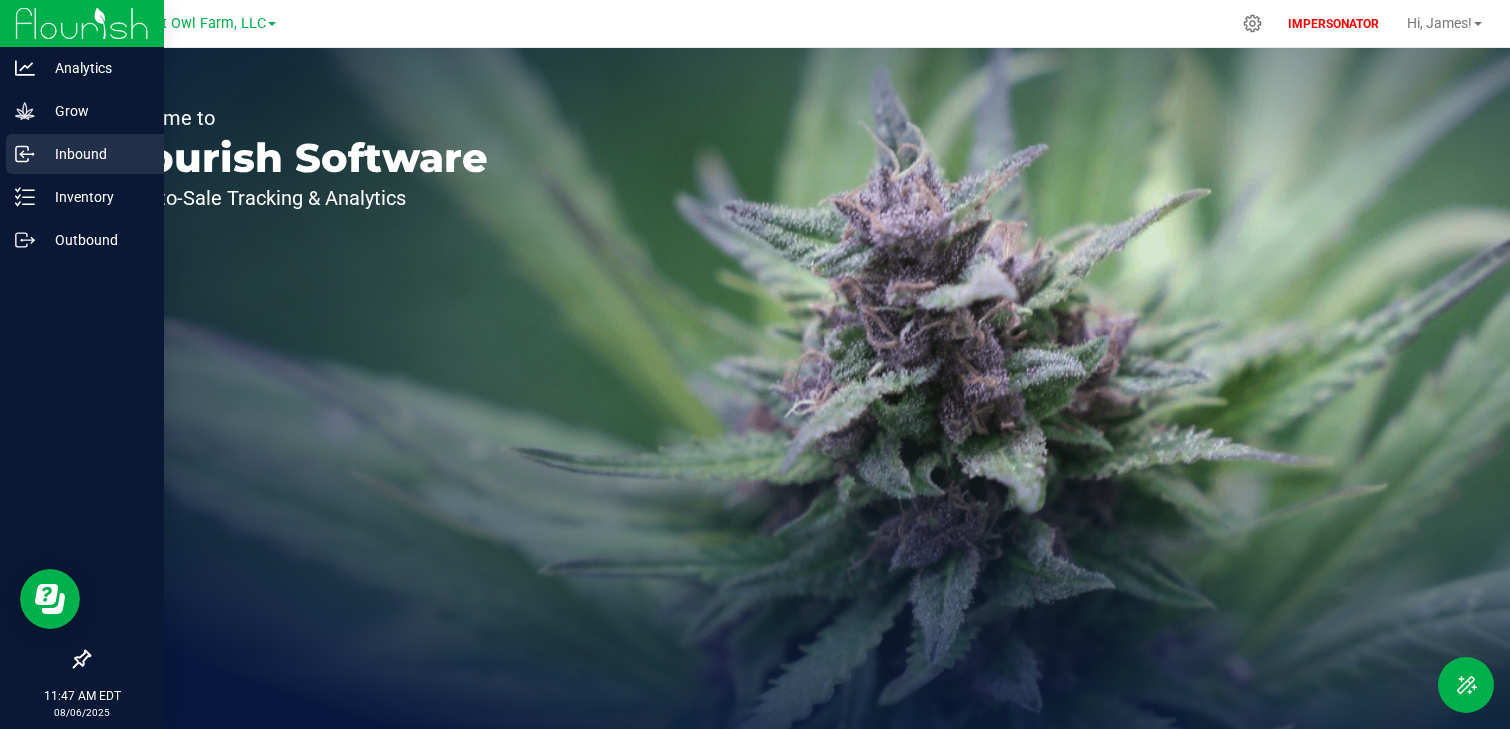 click on "Inbound" at bounding box center [95, 154] 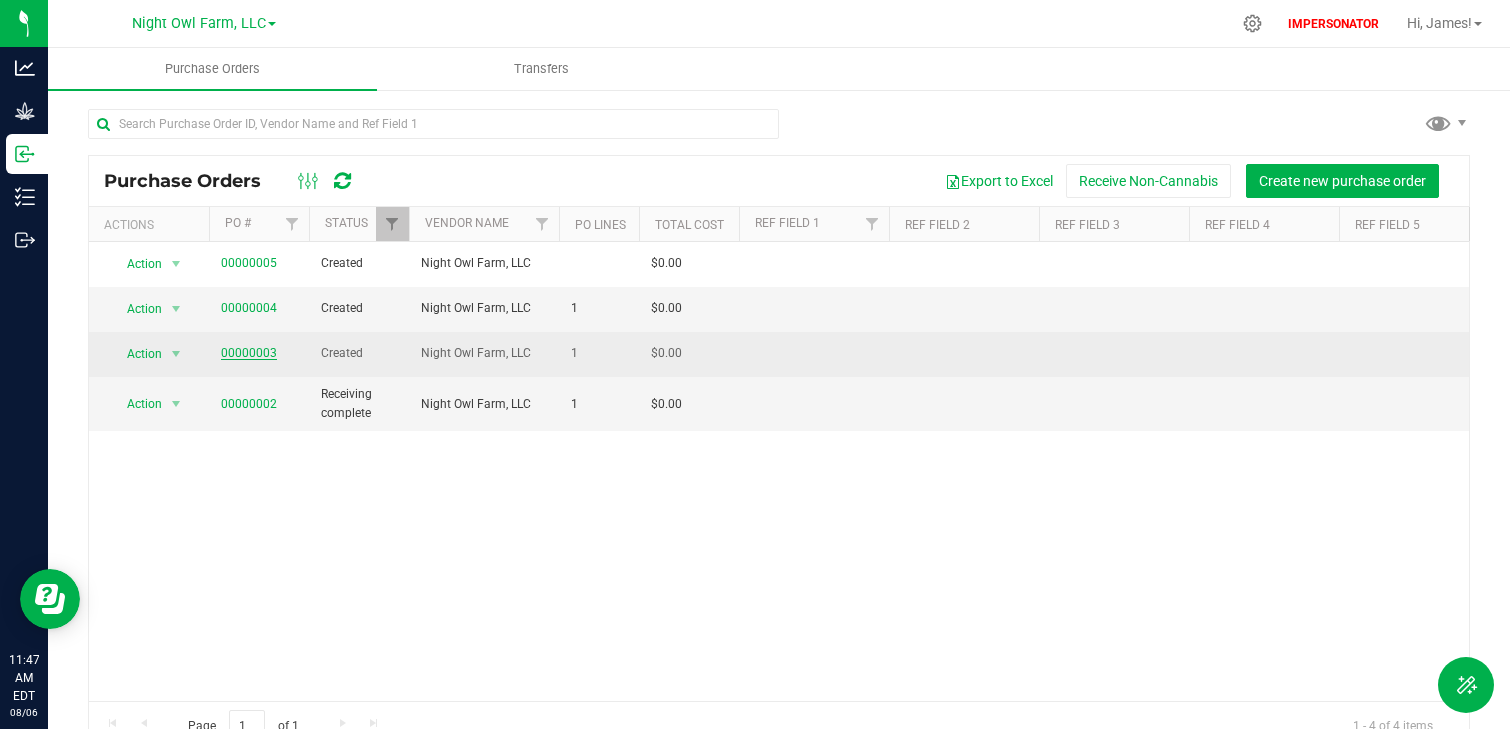 click on "00000003" at bounding box center [249, 353] 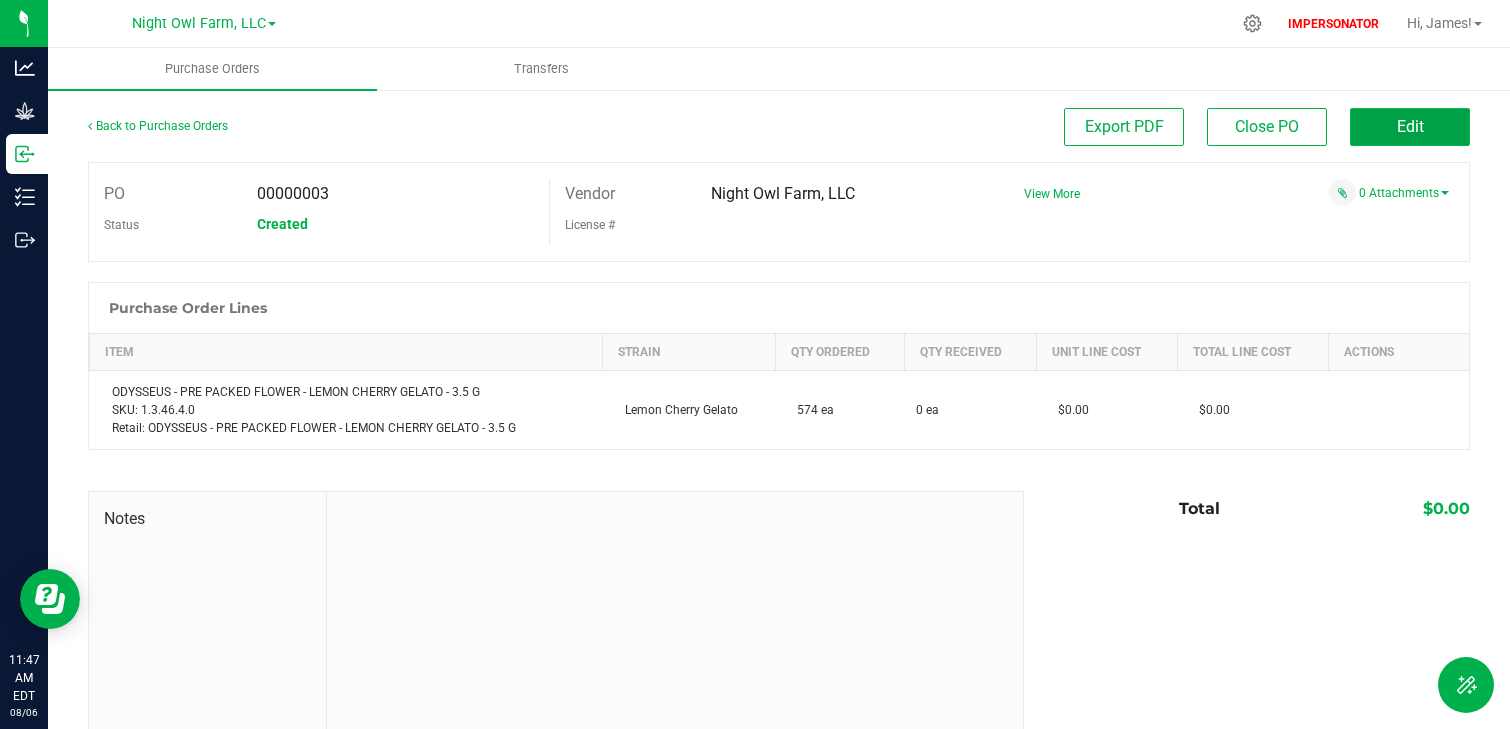 click on "Edit" at bounding box center (1410, 126) 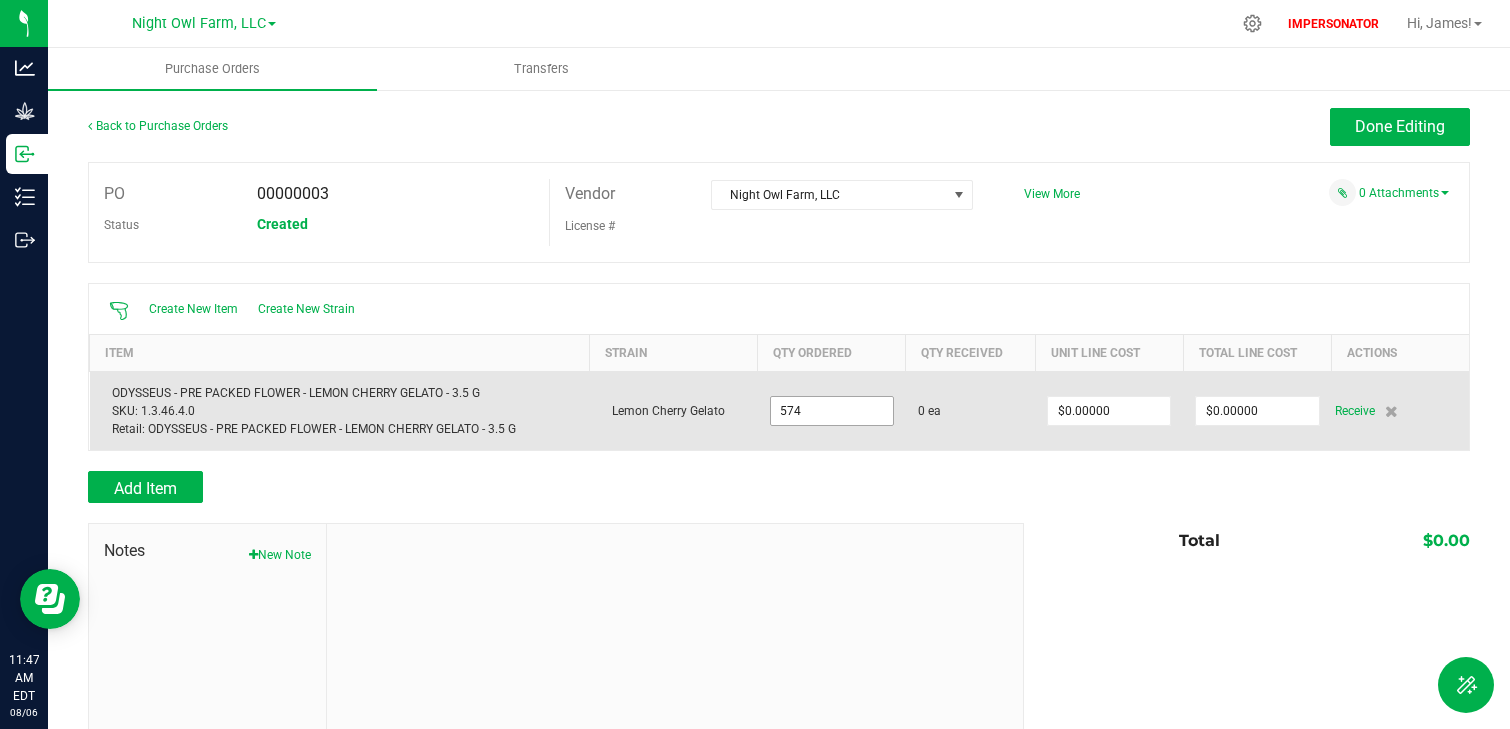 click on "574" at bounding box center [832, 411] 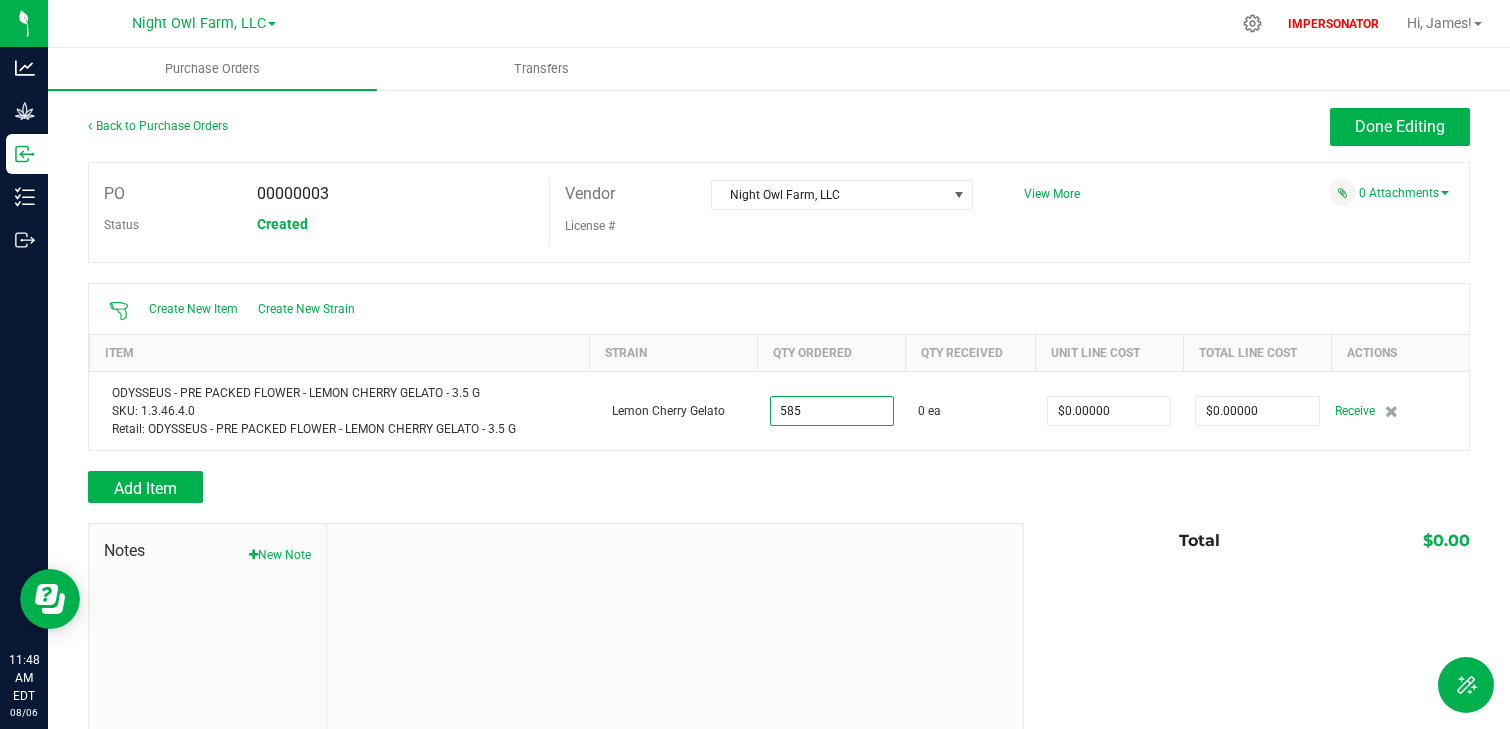 type on "585 ea" 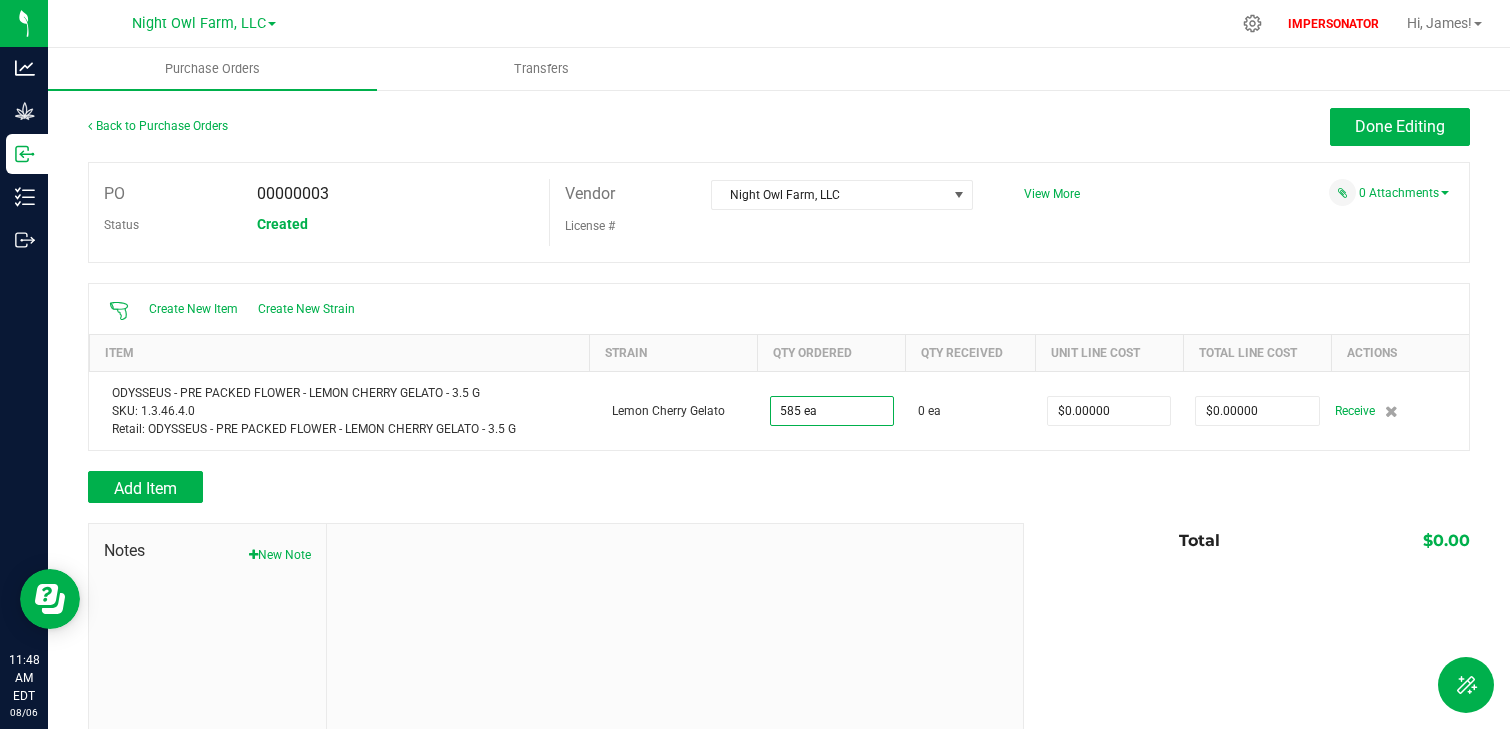 click at bounding box center [779, 461] 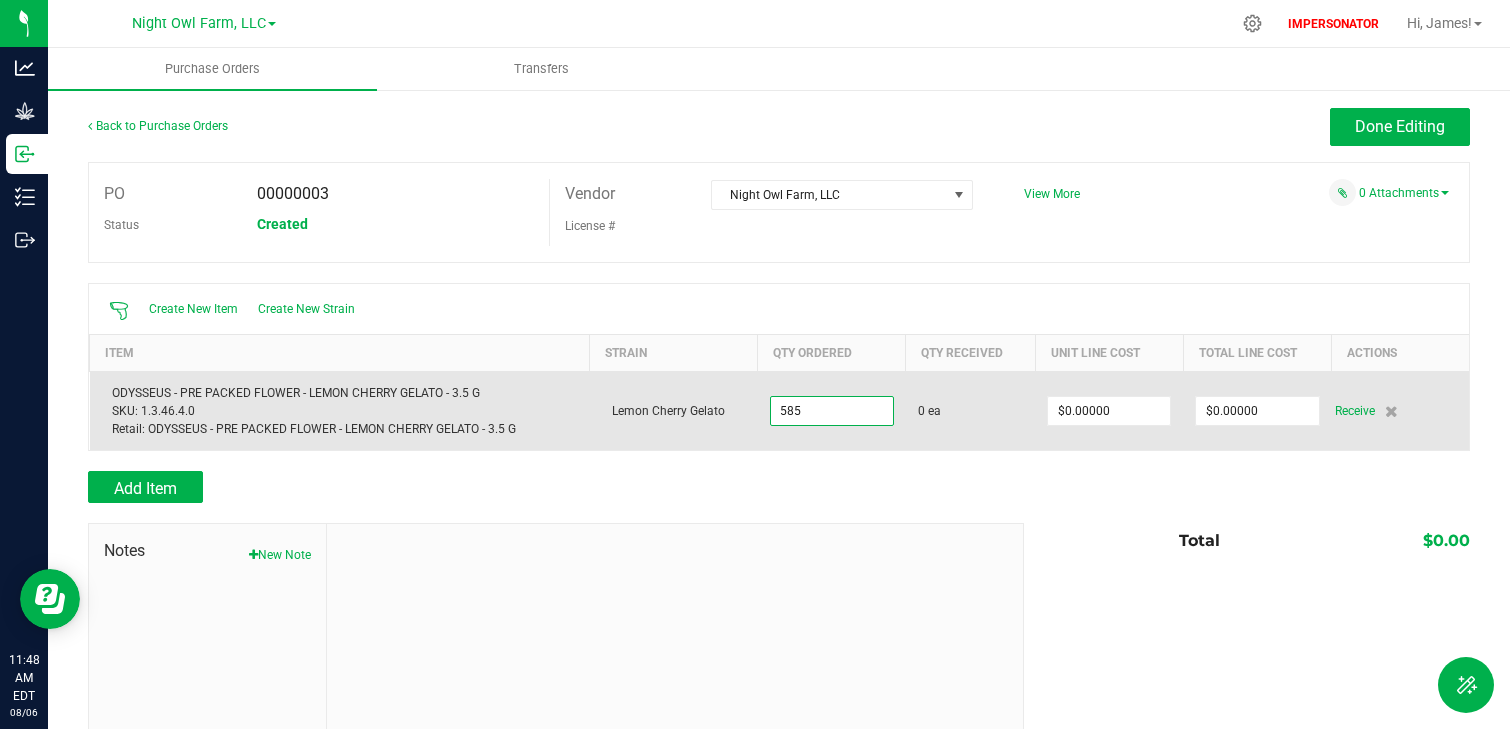 click on "585" at bounding box center (832, 411) 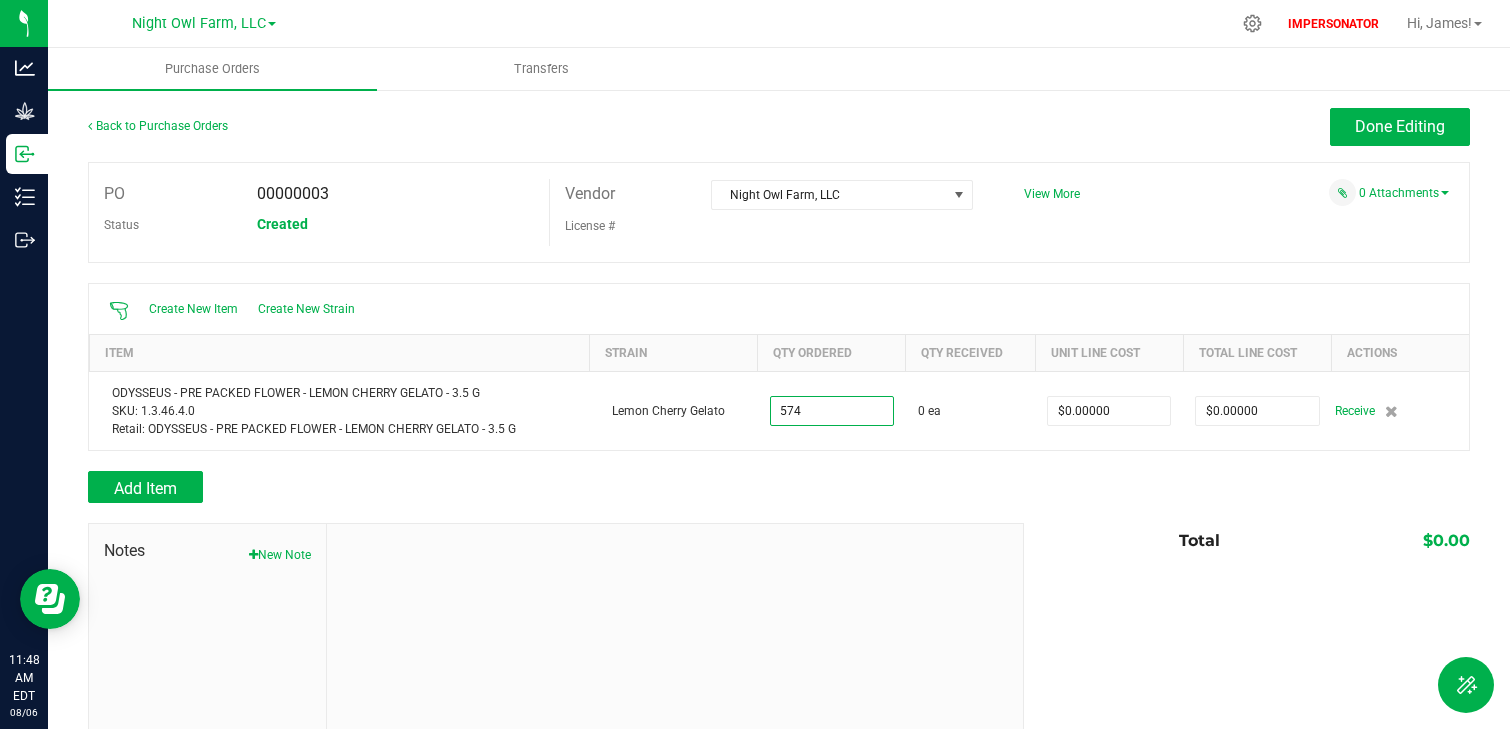 type on "574 ea" 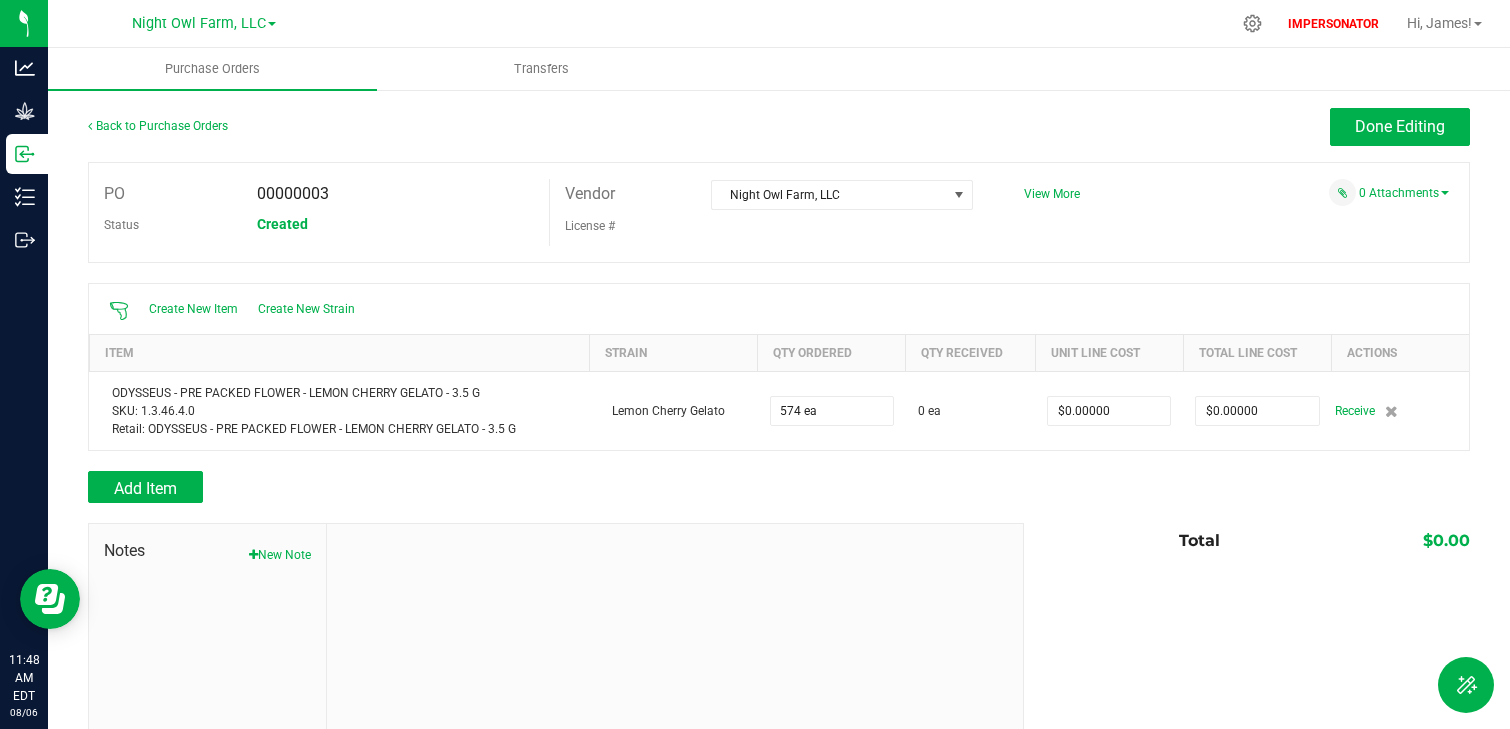 click on "Add Item" at bounding box center [548, 487] 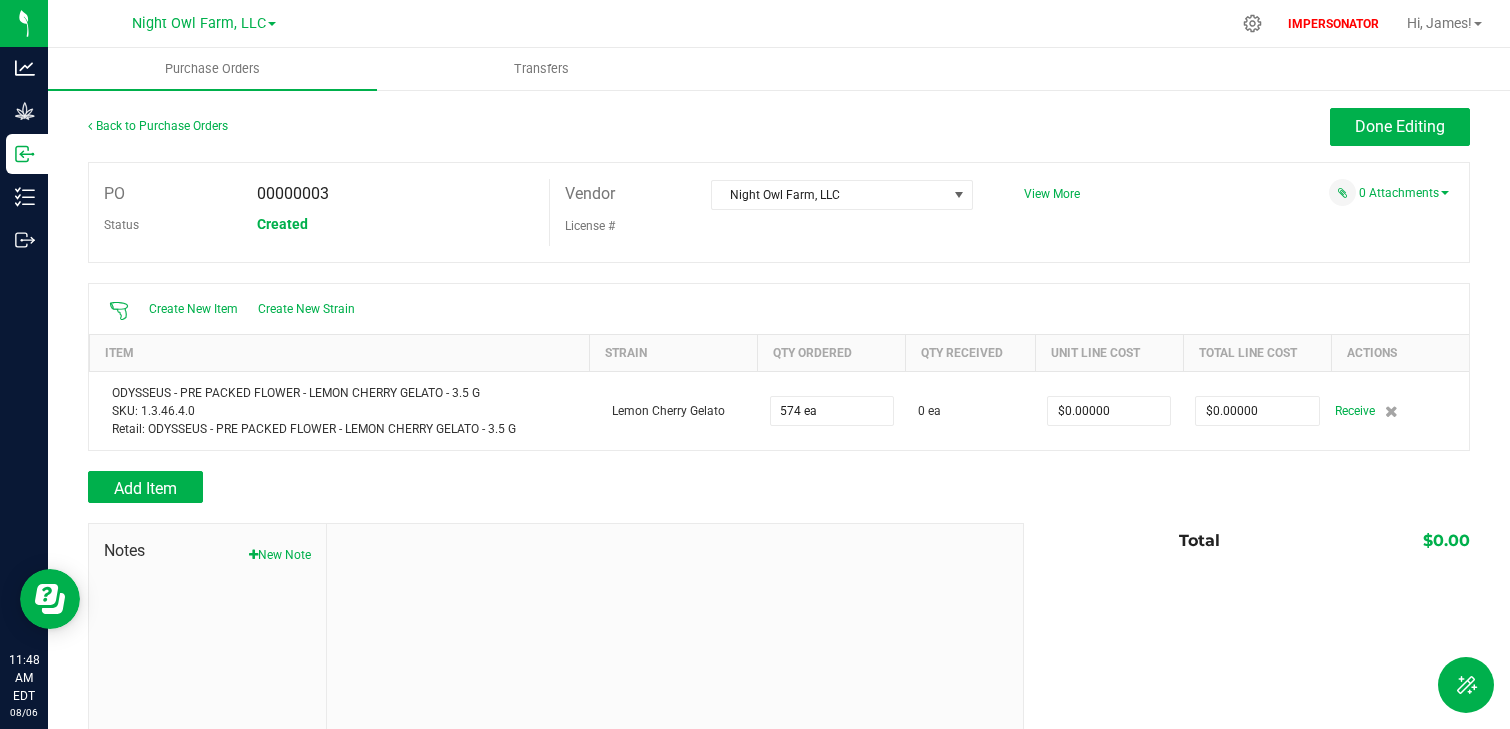click on "Add Item" at bounding box center (779, 487) 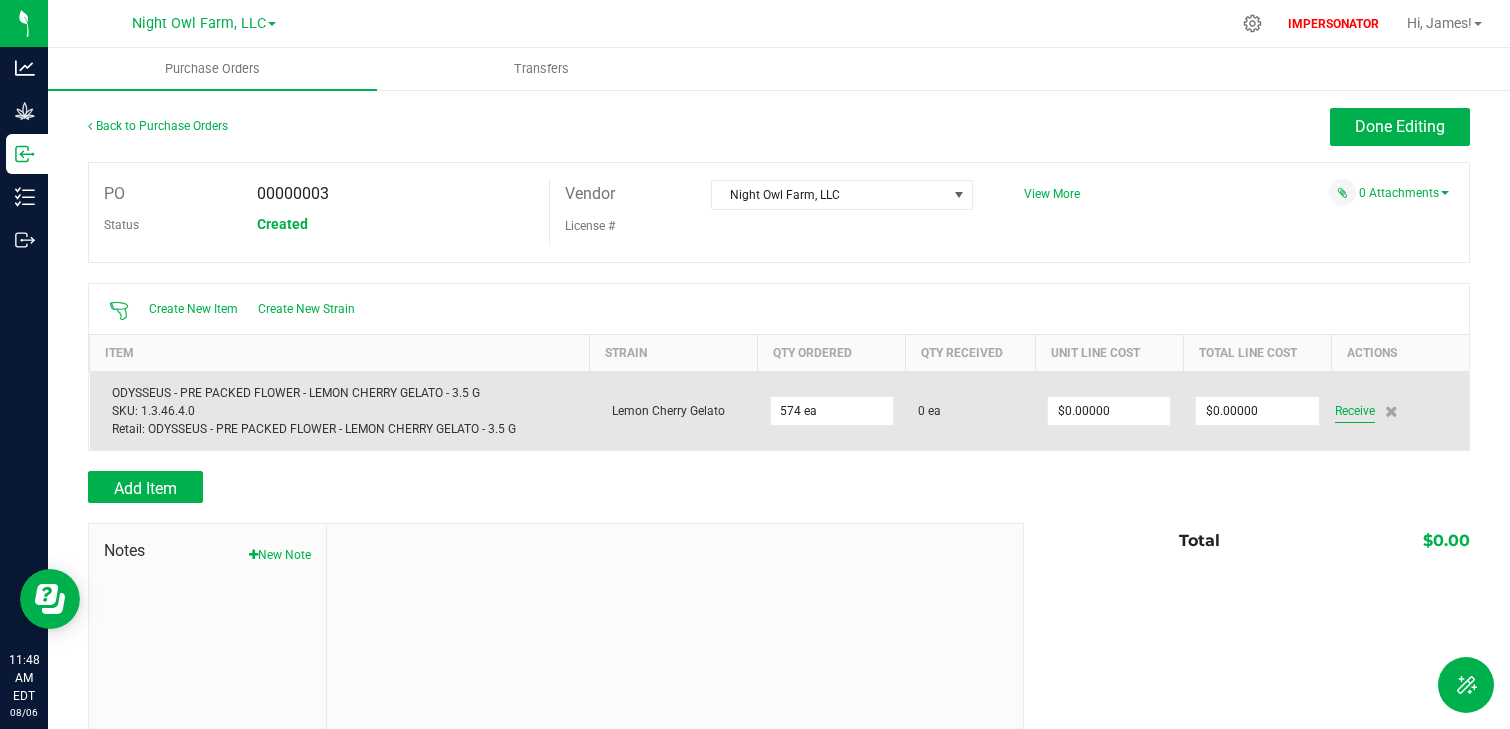 click on "Receive" at bounding box center [1355, 411] 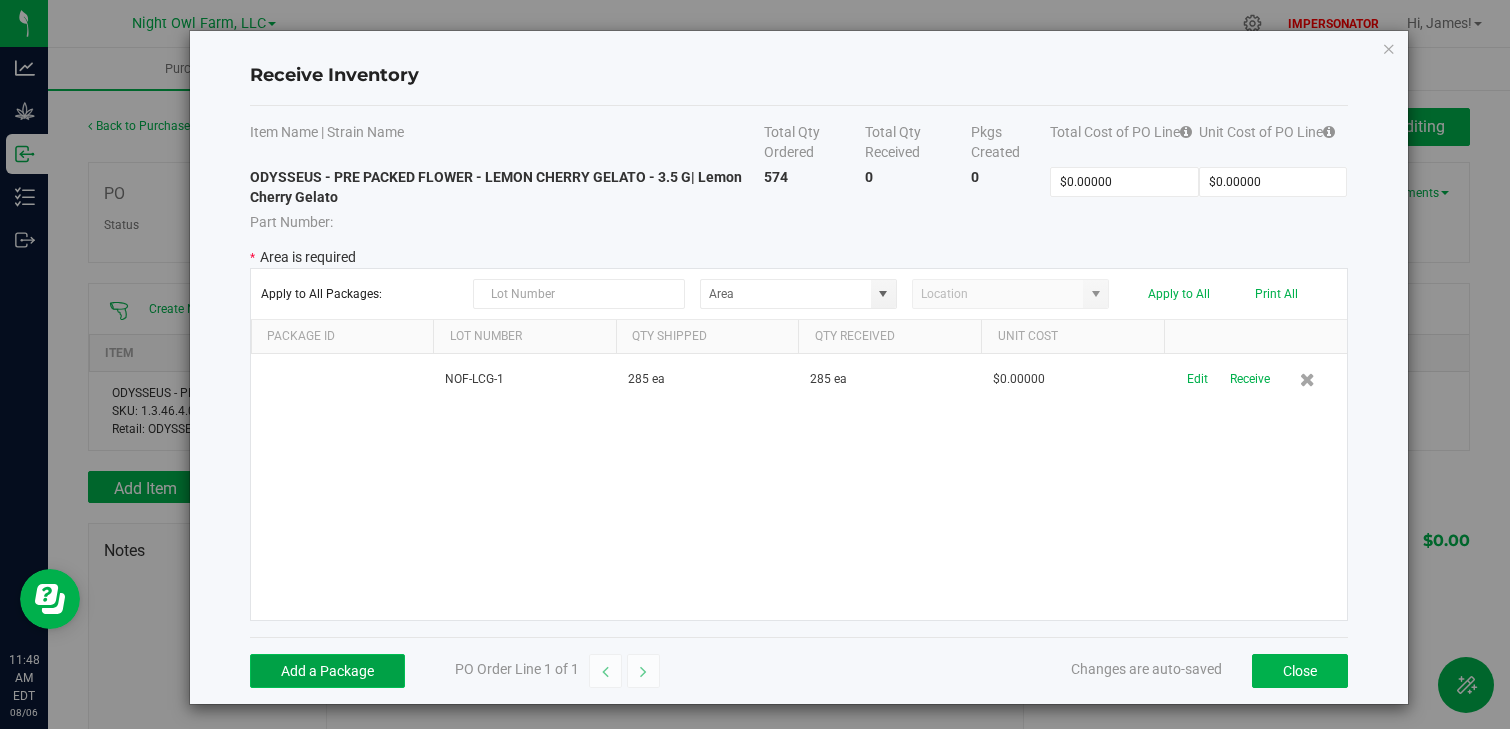 click on "Add a Package" at bounding box center (327, 671) 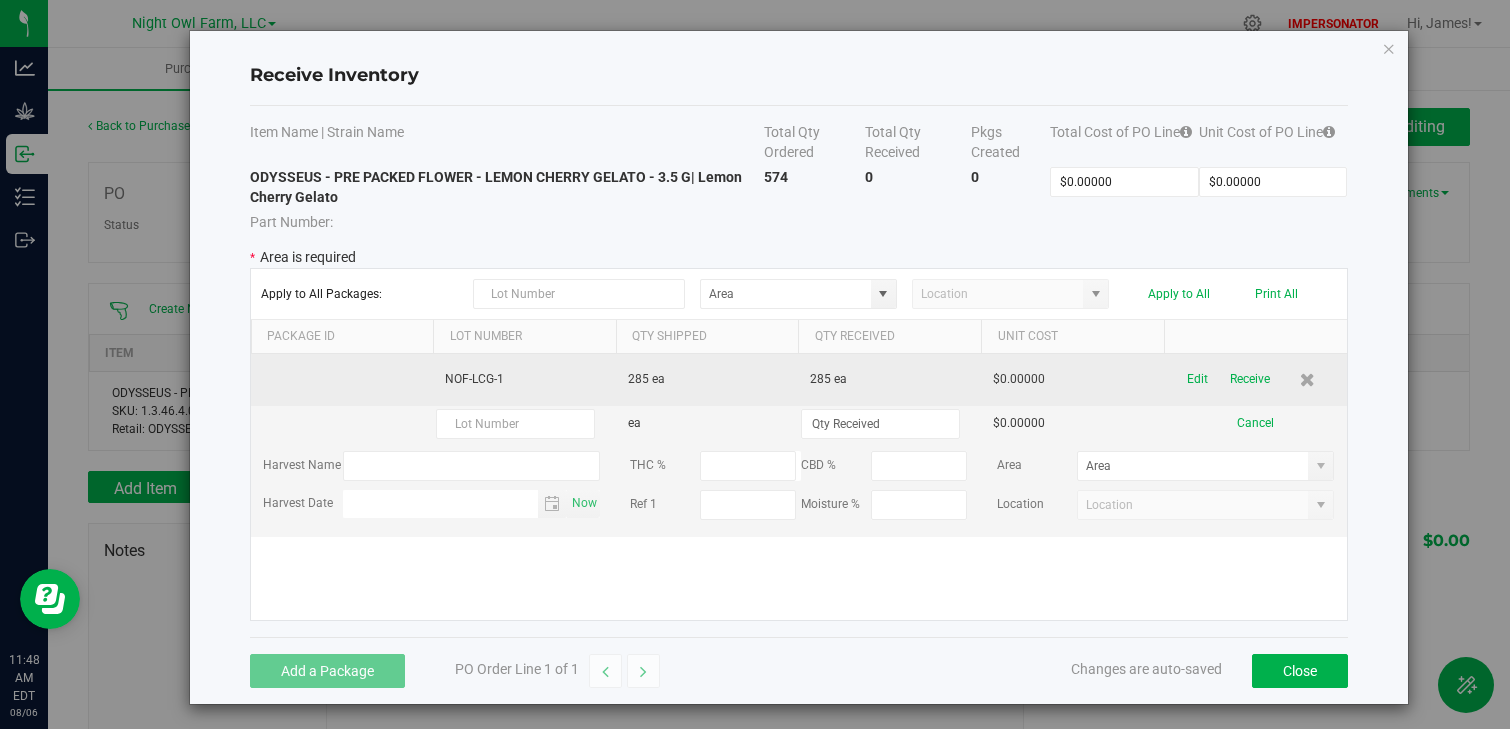 drag, startPoint x: 693, startPoint y: 378, endPoint x: 621, endPoint y: 373, distance: 72.1734 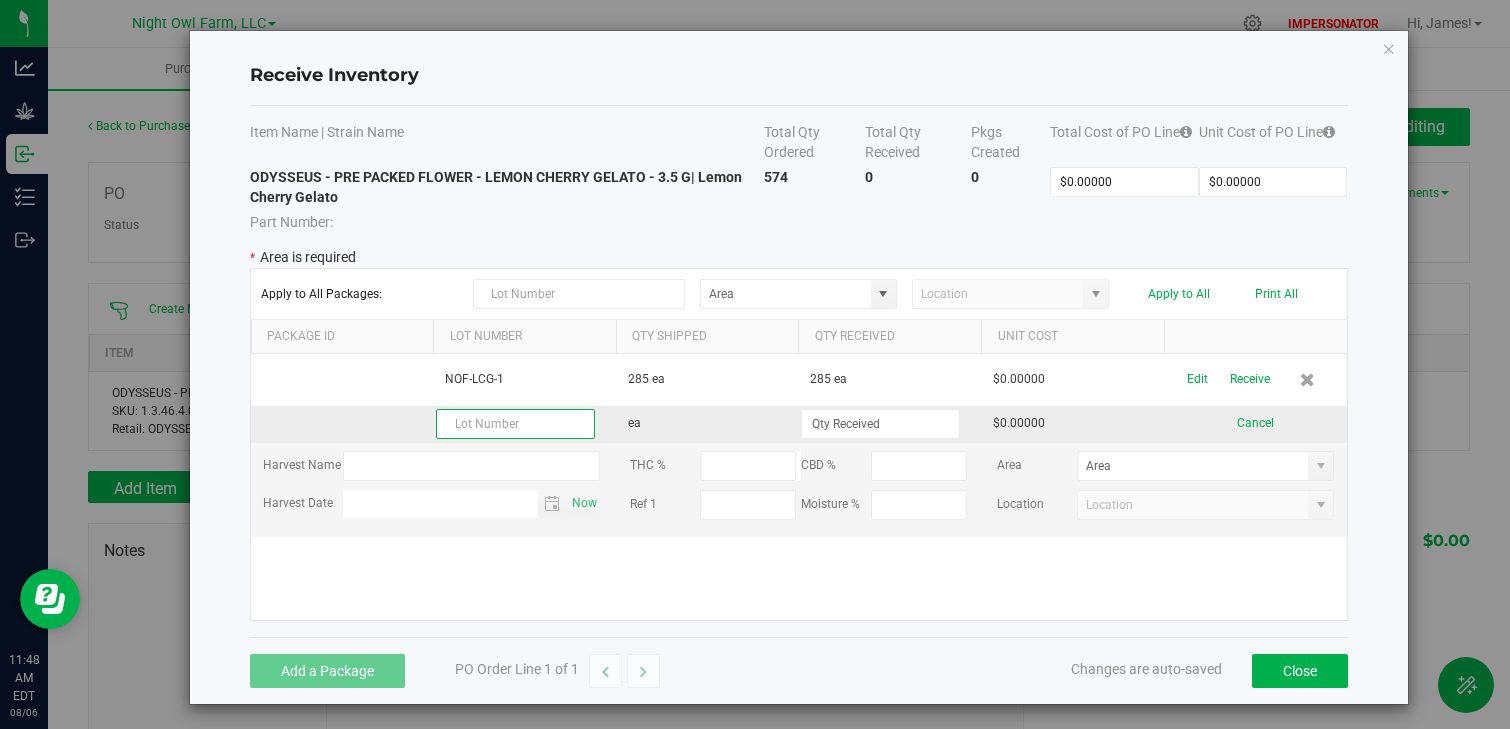 click at bounding box center (515, 424) 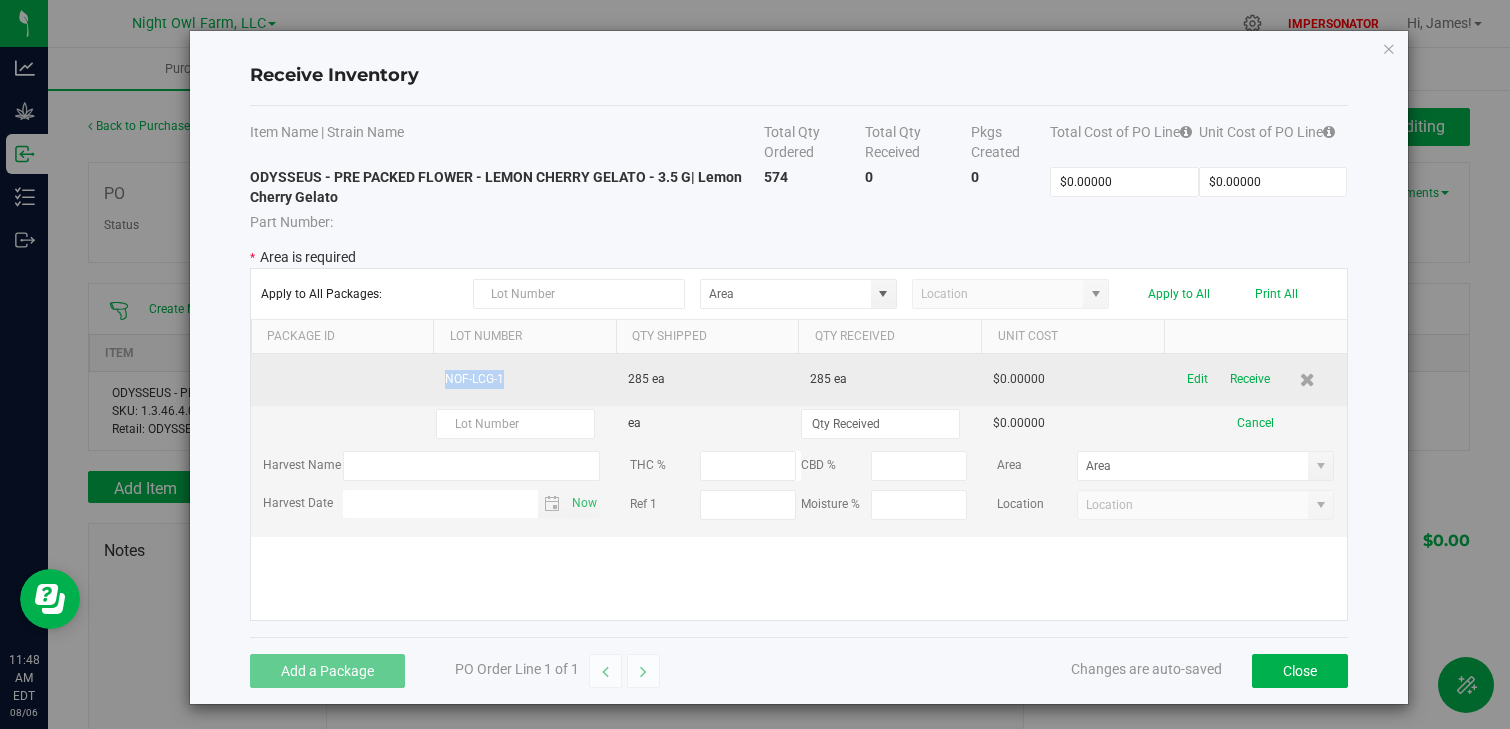 drag, startPoint x: 515, startPoint y: 384, endPoint x: 413, endPoint y: 387, distance: 102.044106 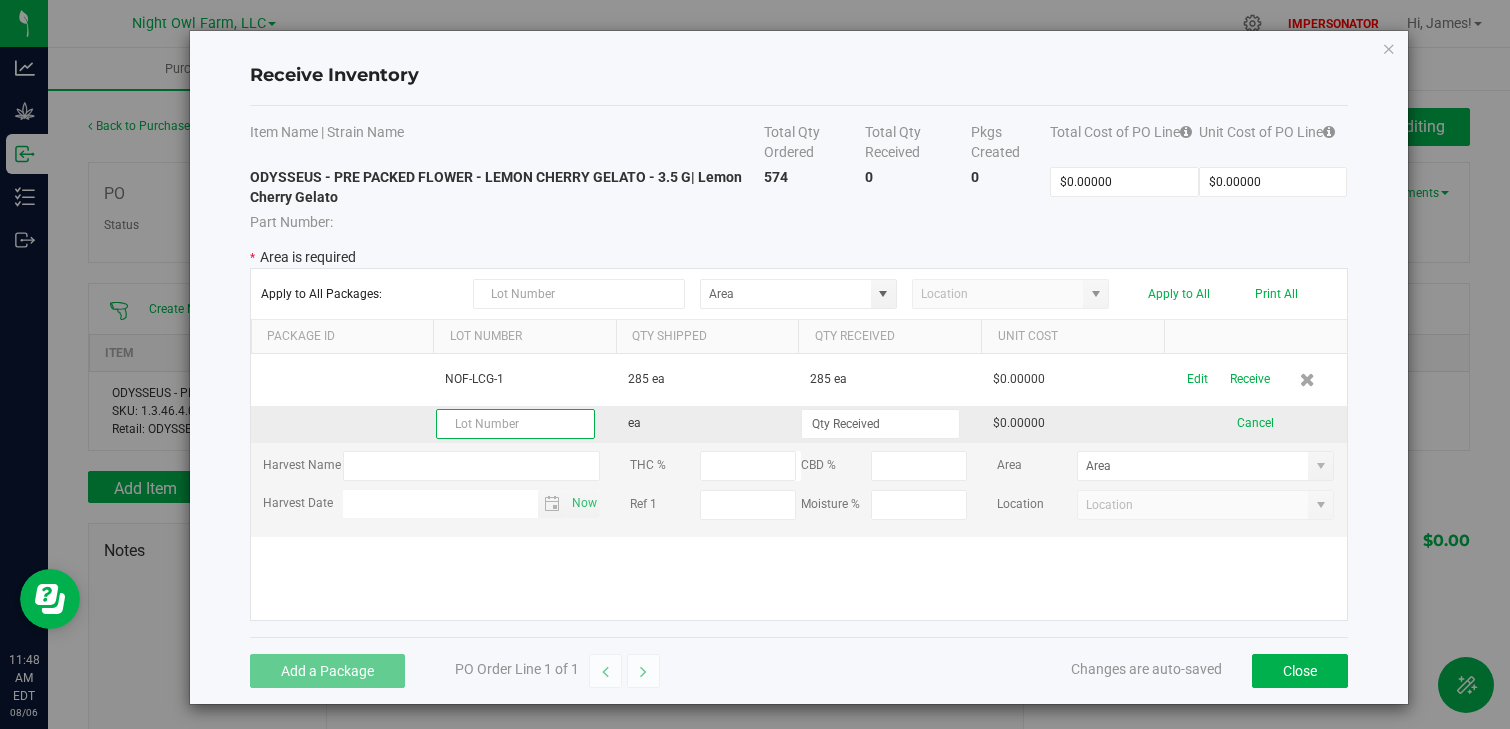 click at bounding box center (515, 424) 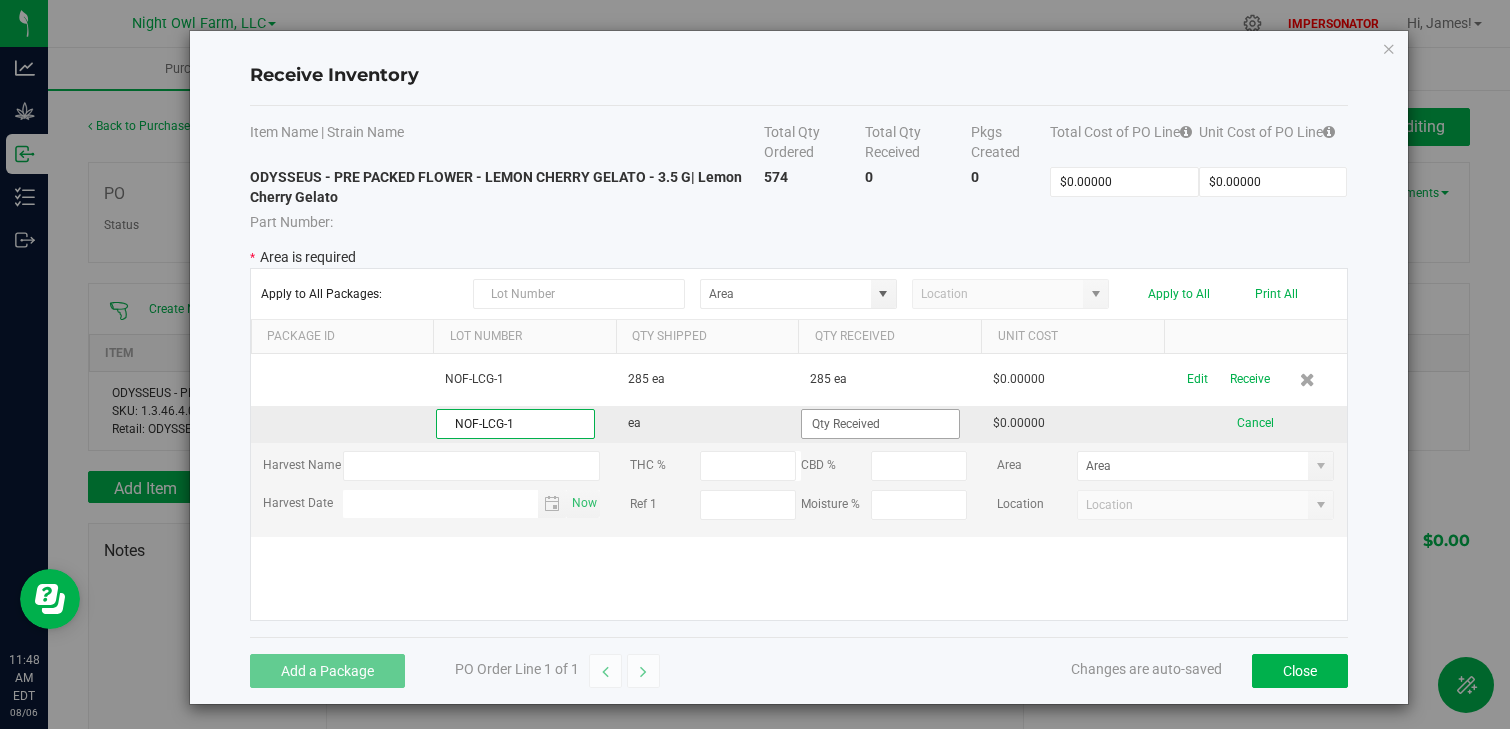 type on "NOF-LCG-1" 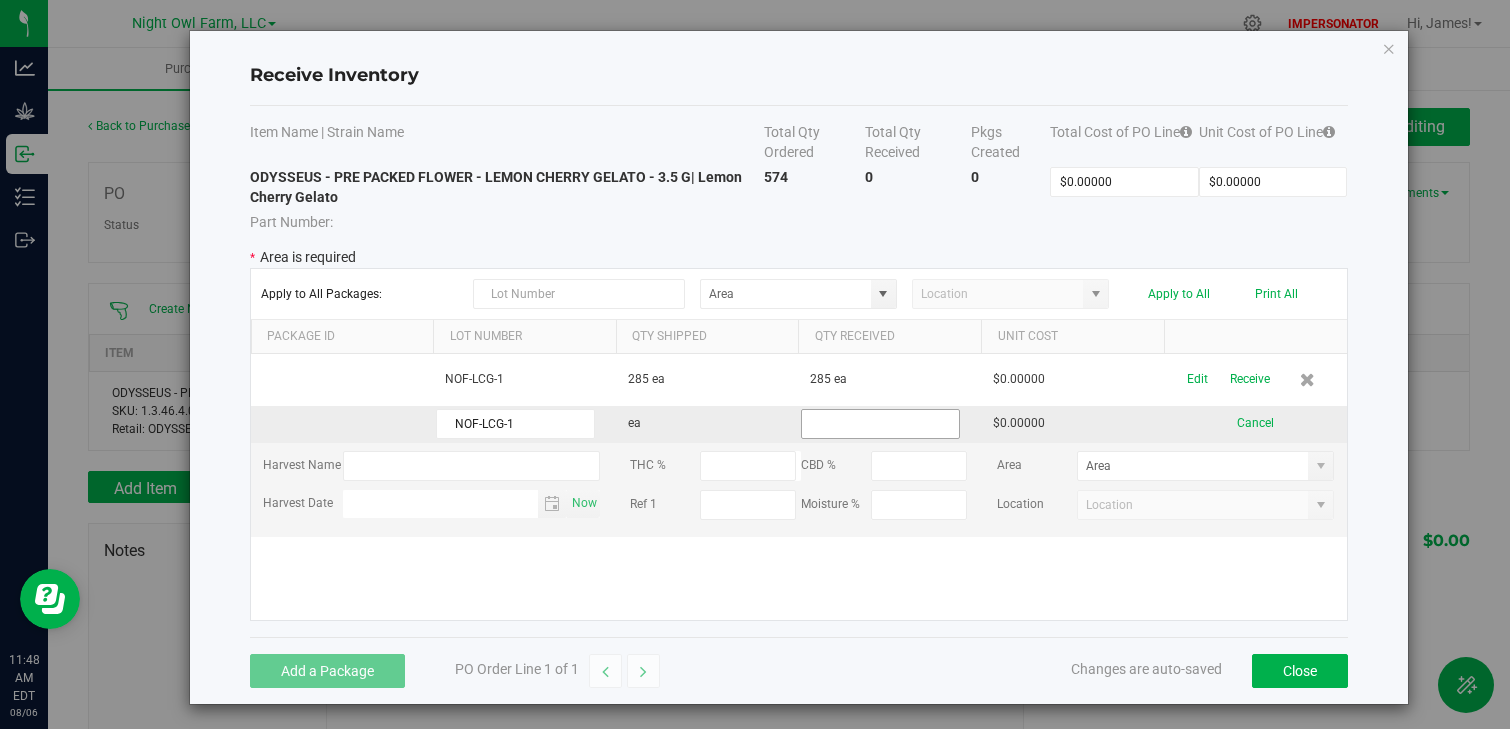 click at bounding box center (880, 424) 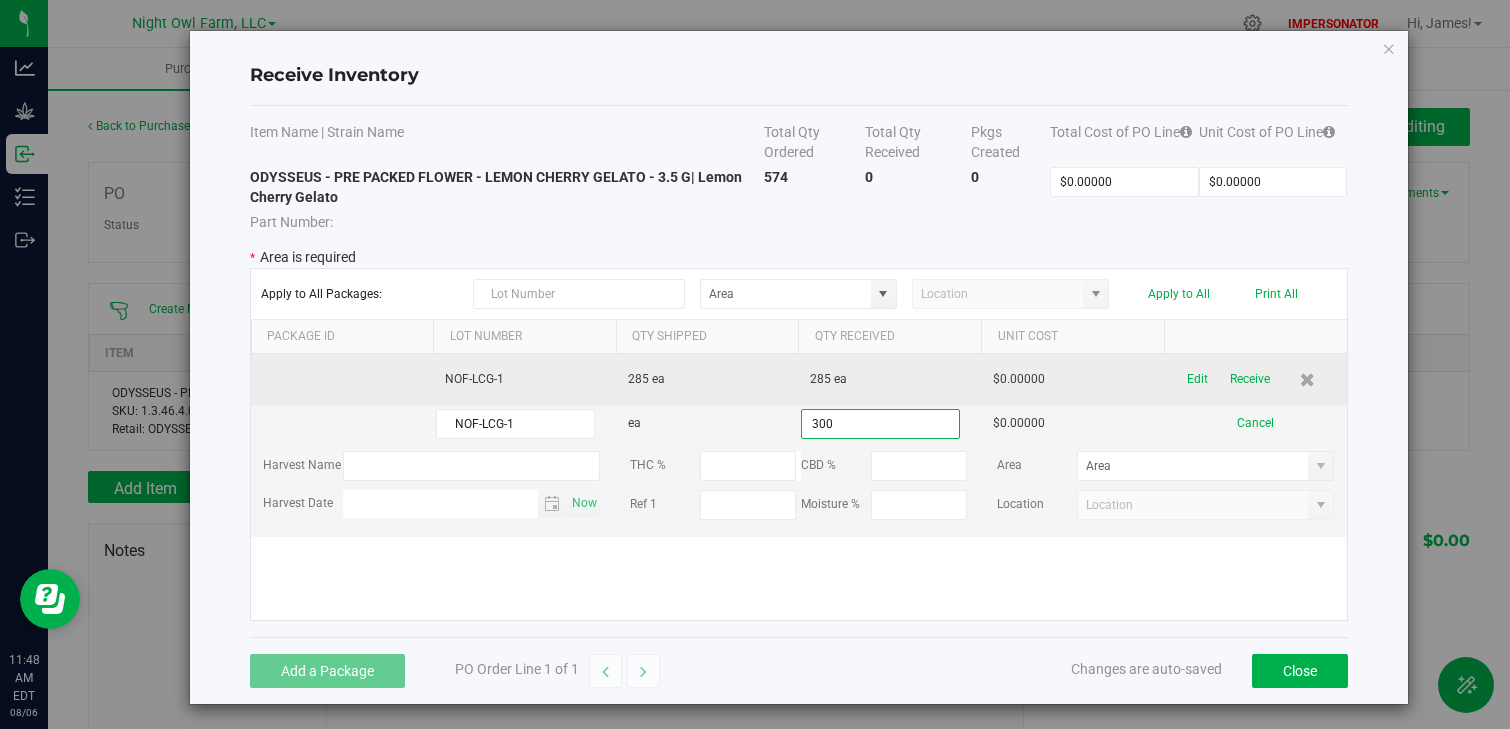 type on "300 ea" 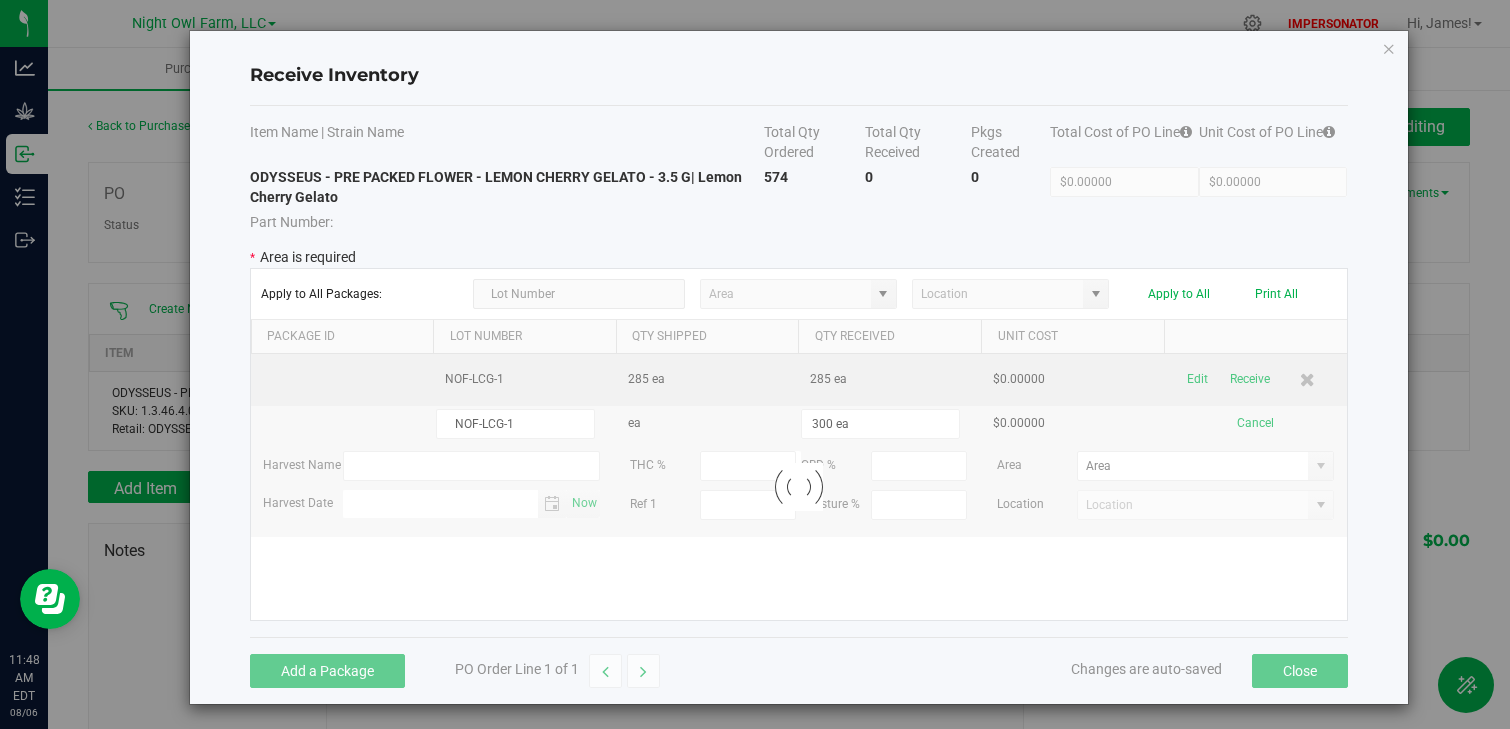 click on "NOF-LCG-1 285 ea 285 ea $0.00000 Edit Receive NOF-LCG-1 ea 300 ea $0.00000 Cancel Harvest Name THC % CBD % Area Harvest Date
[DATE]
Ref 1 Moisture % Location Loading" at bounding box center [799, 487] 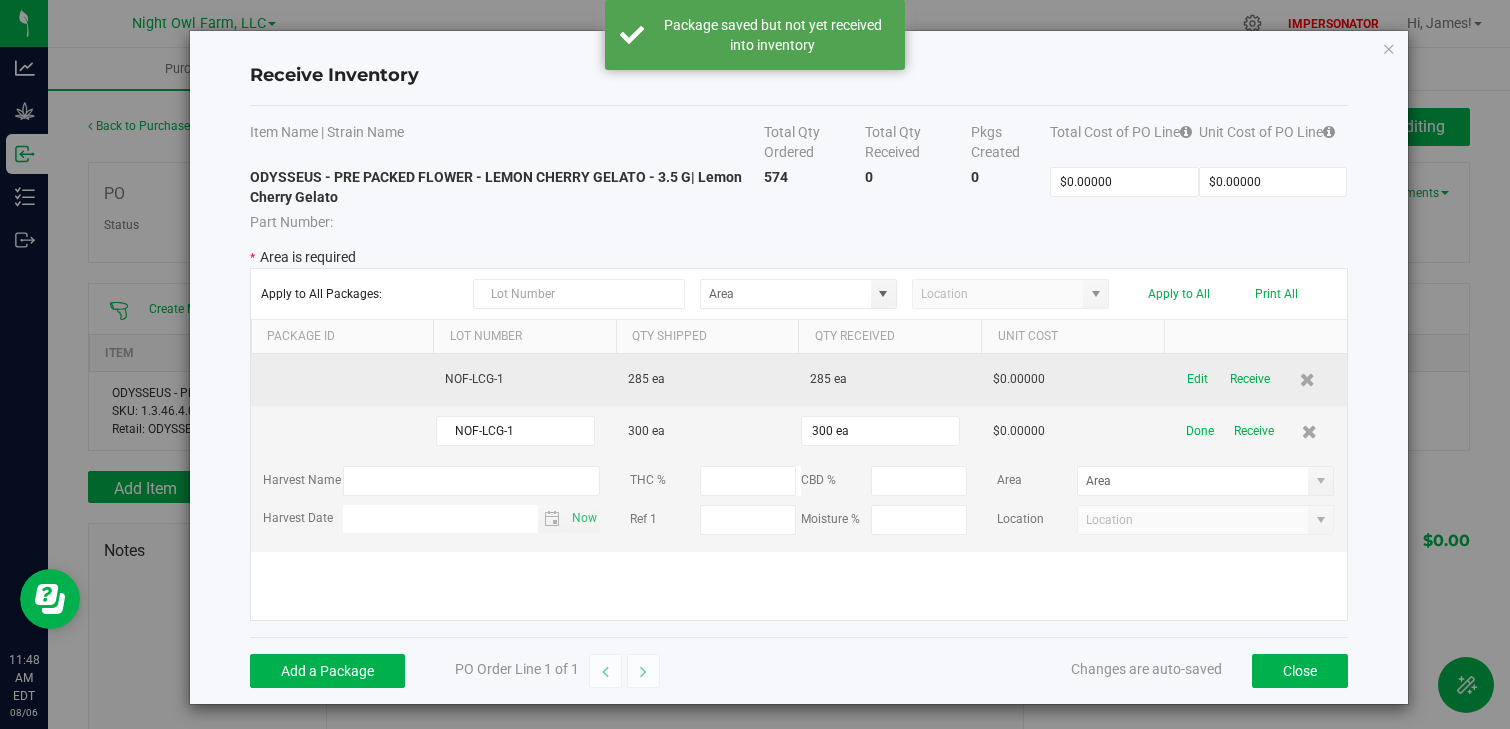 drag, startPoint x: 858, startPoint y: 380, endPoint x: 715, endPoint y: 379, distance: 143.0035 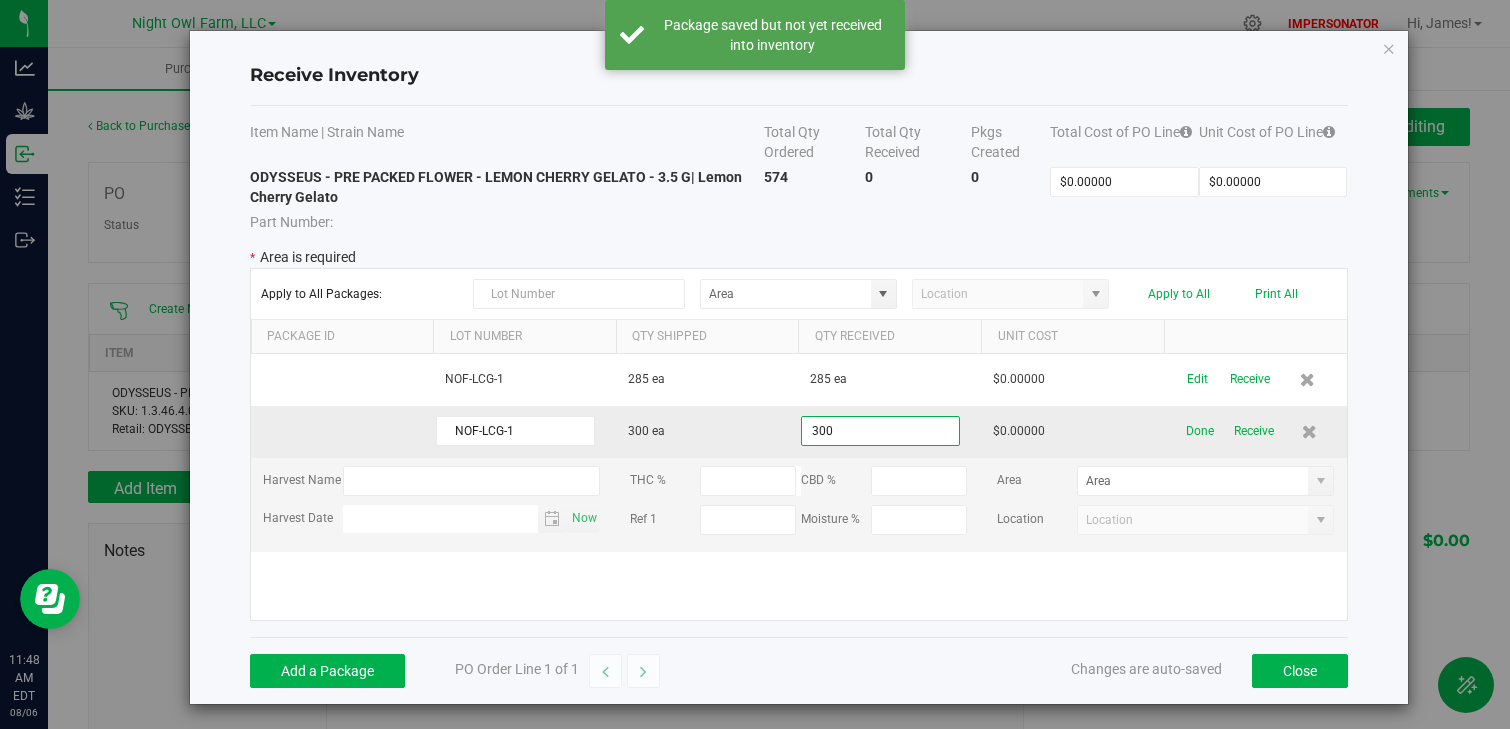 drag, startPoint x: 877, startPoint y: 427, endPoint x: 771, endPoint y: 427, distance: 106 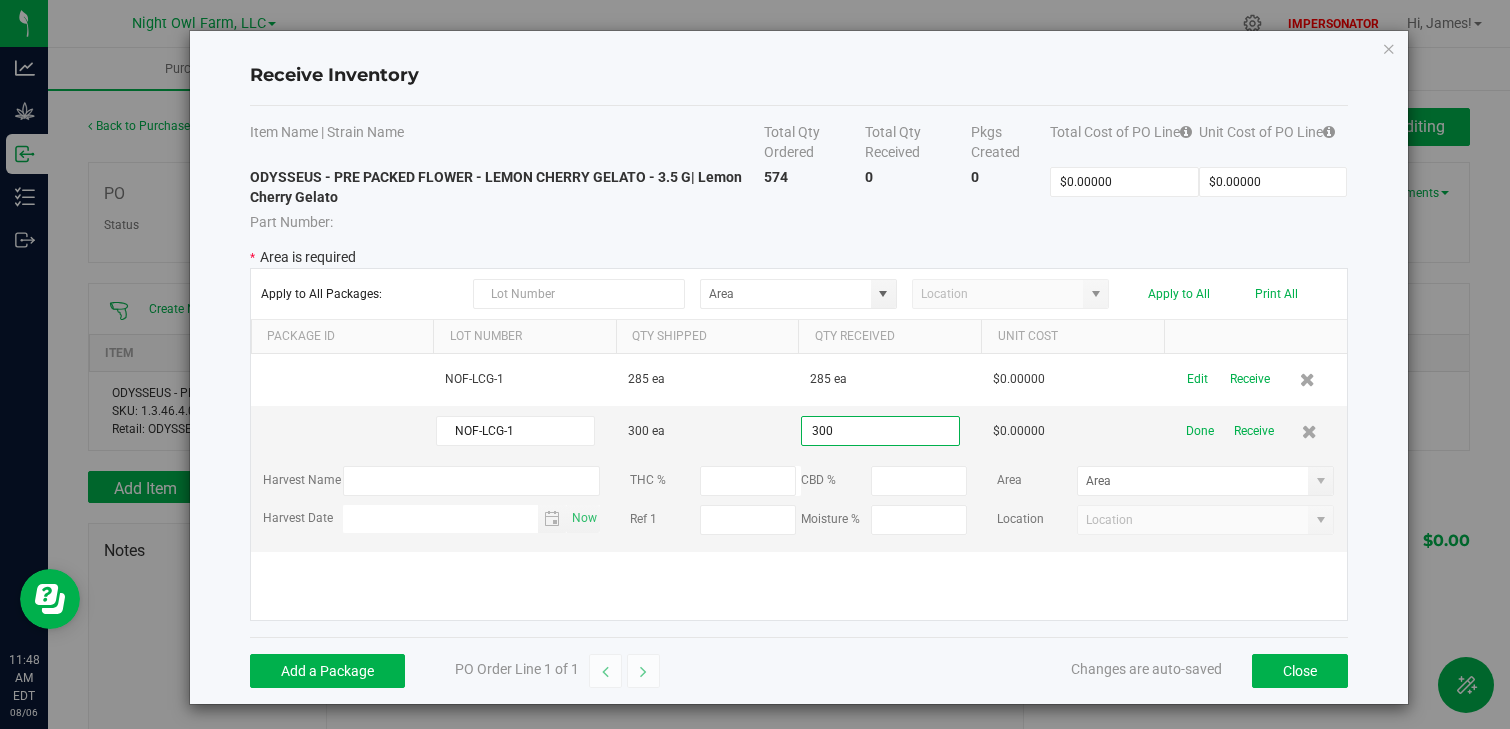 type on "300 ea" 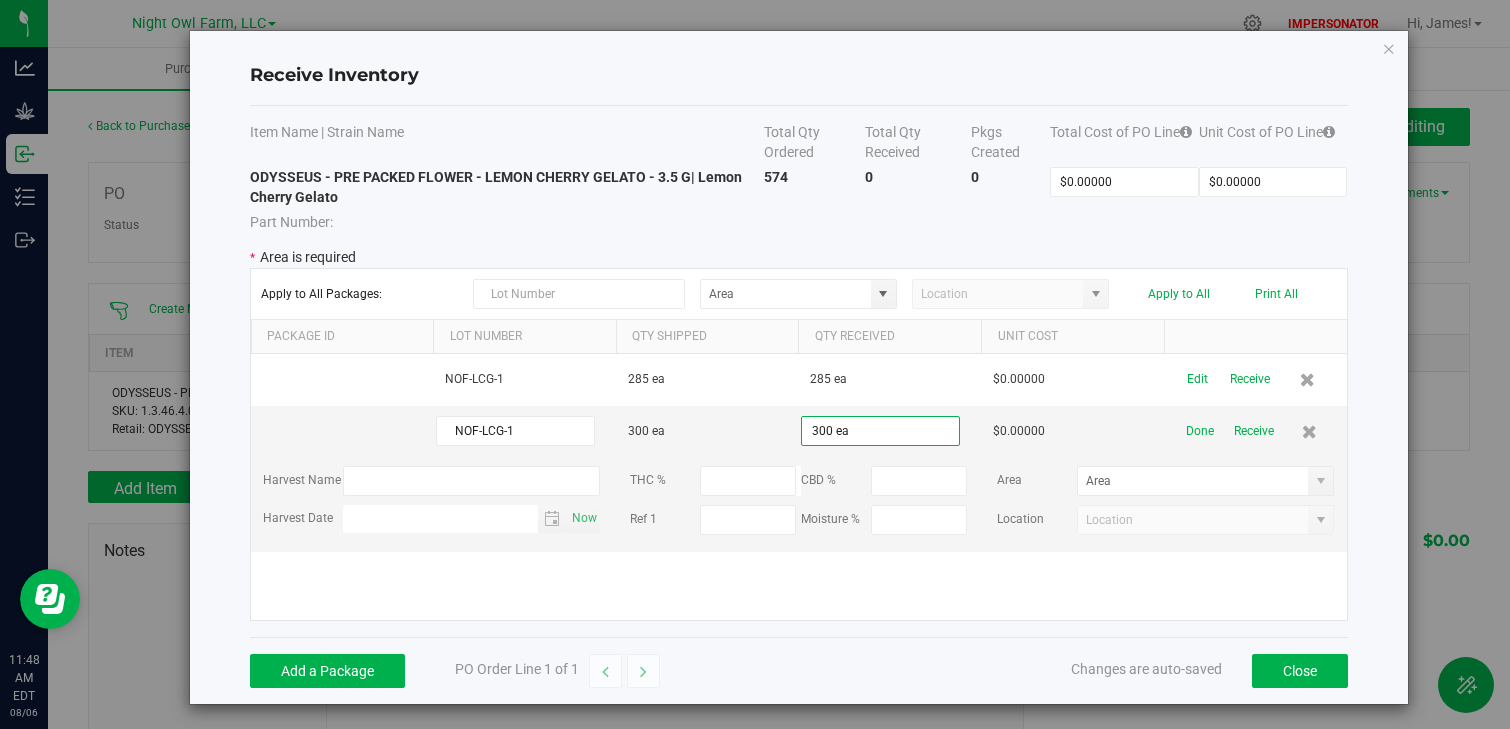click on "NOF-LCG-1 285 ea 285 ea $0.00000 Edit Receive NOF-LCG-1 300 ea 300 ea $0.00000 Done Receive Harvest Name THC % CBD % Area Harvest Date
Now
Ref 1 Moisture % Location" at bounding box center (799, 487) 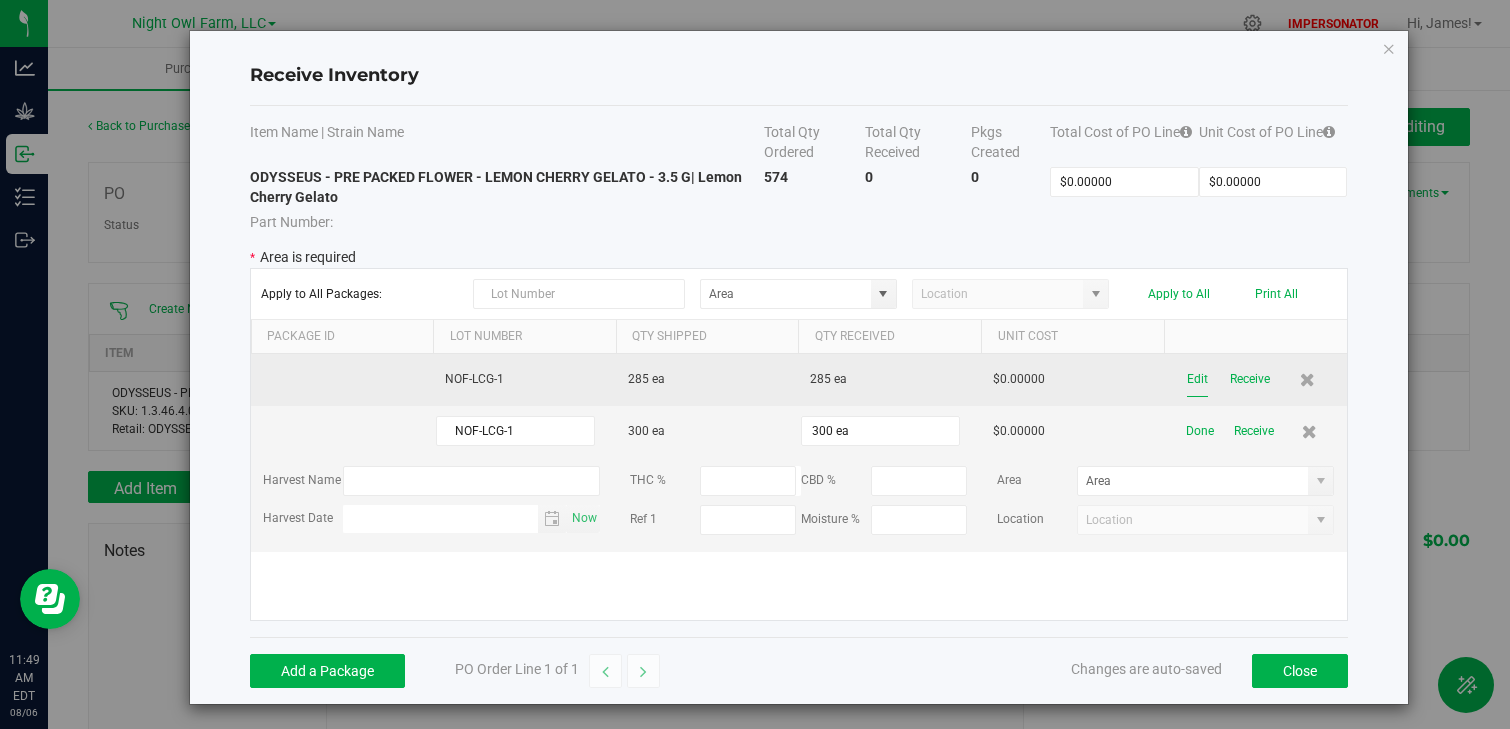 click on "Edit" at bounding box center (1197, 379) 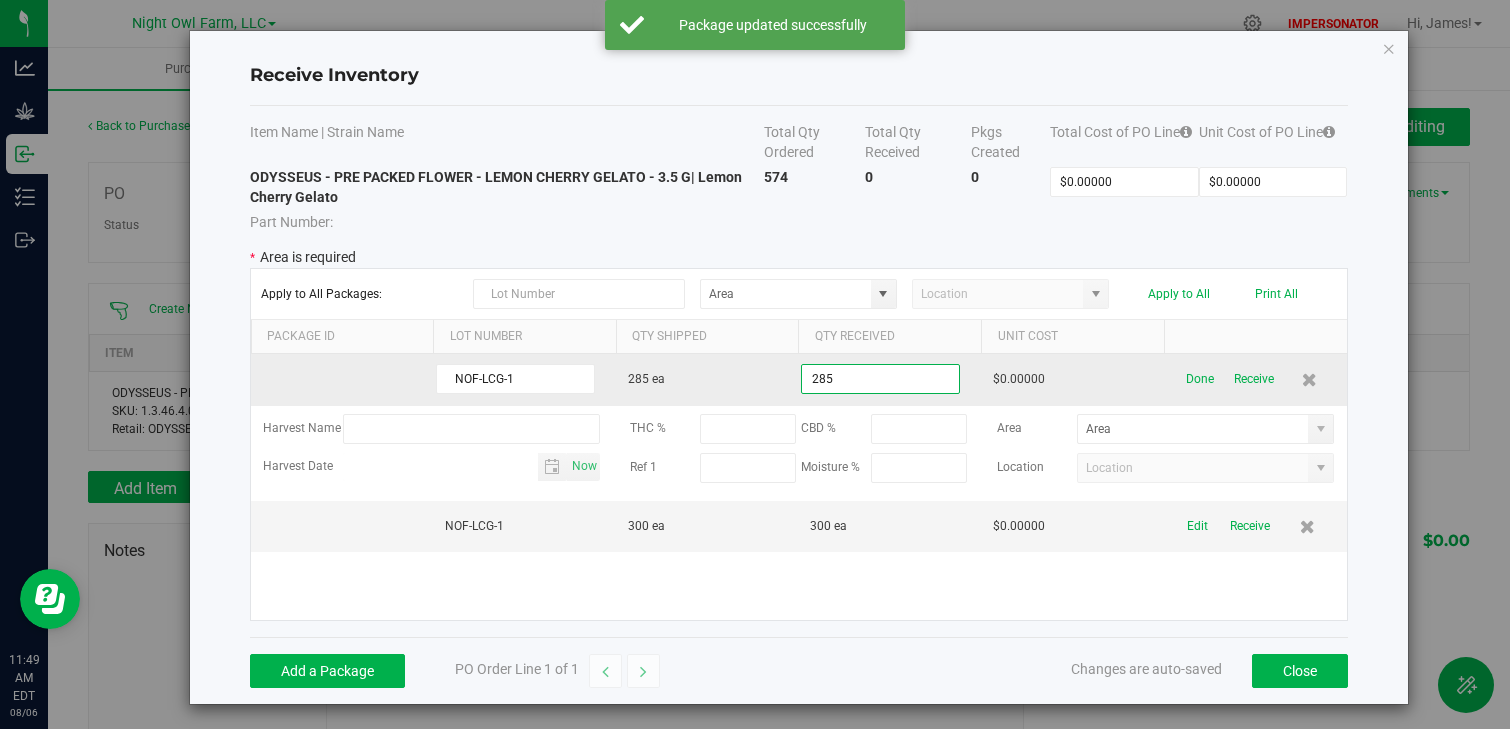click on "285" at bounding box center (880, 379) 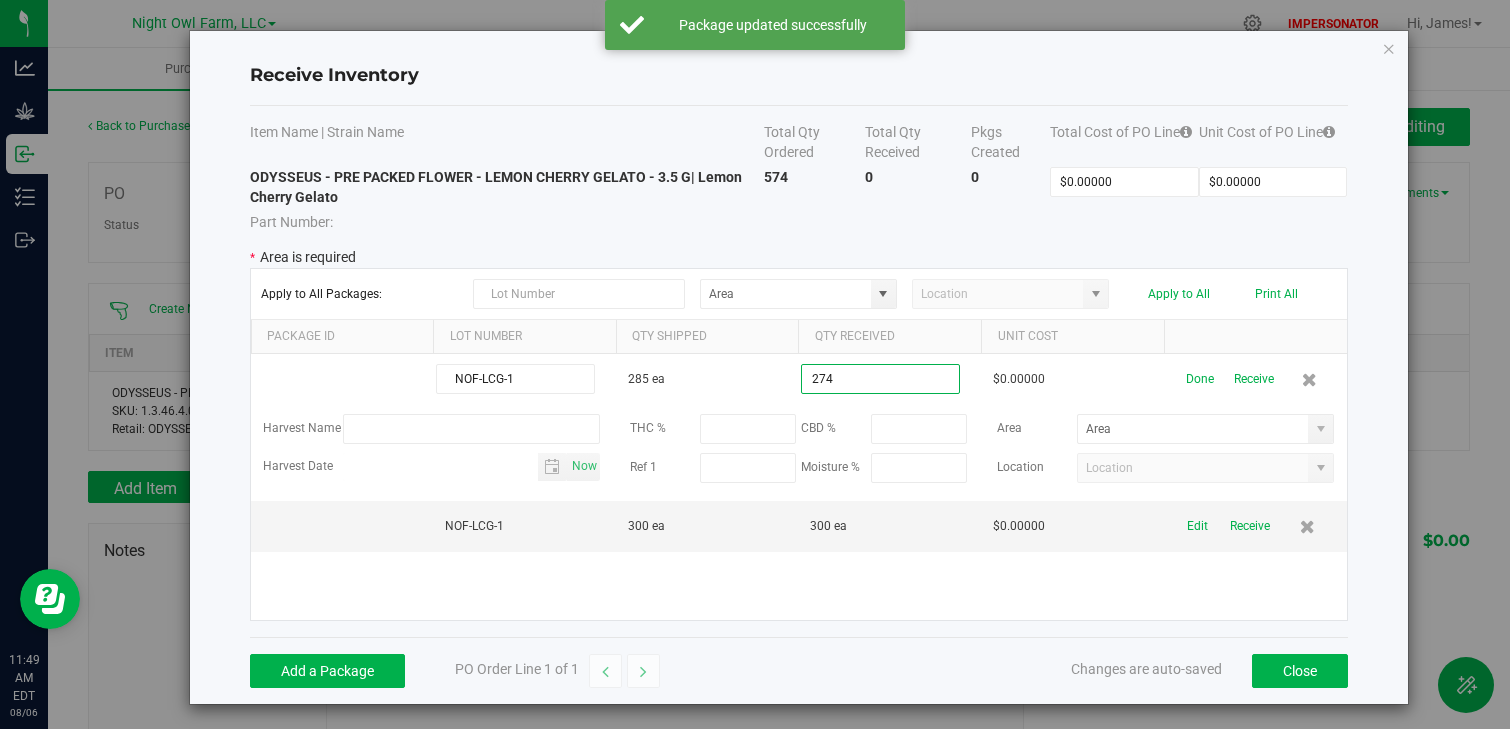 type on "274 ea" 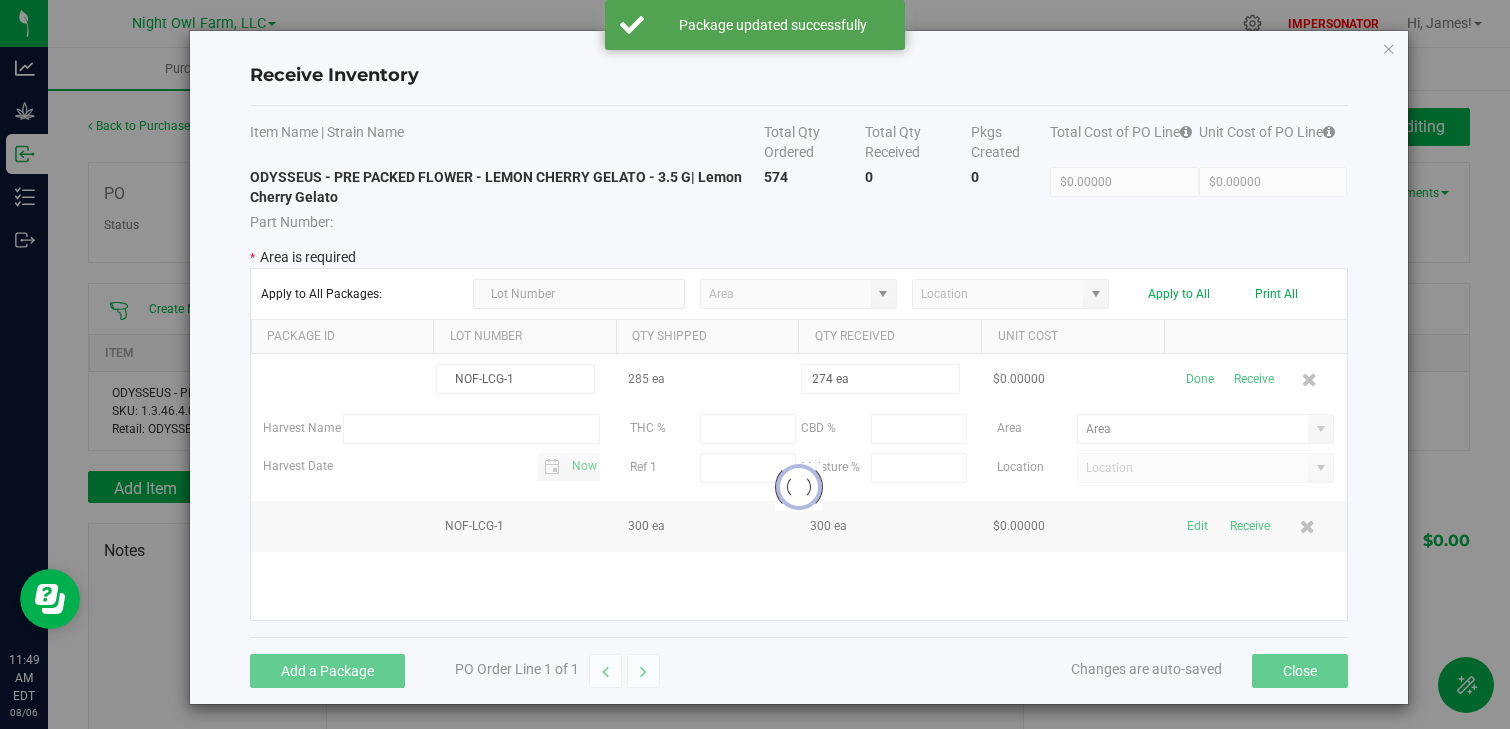 click on "NOF-LCG-1 285 ea 274 ea $0.00000 Done Receive Harvest Name THC % CBD % Area Harvest Date
[DATE]
Ref 1 Moisture % Location 	NOF-LCG-1 300 ea 300 ea $0.00000 Edit Receive Loading" at bounding box center [799, 487] 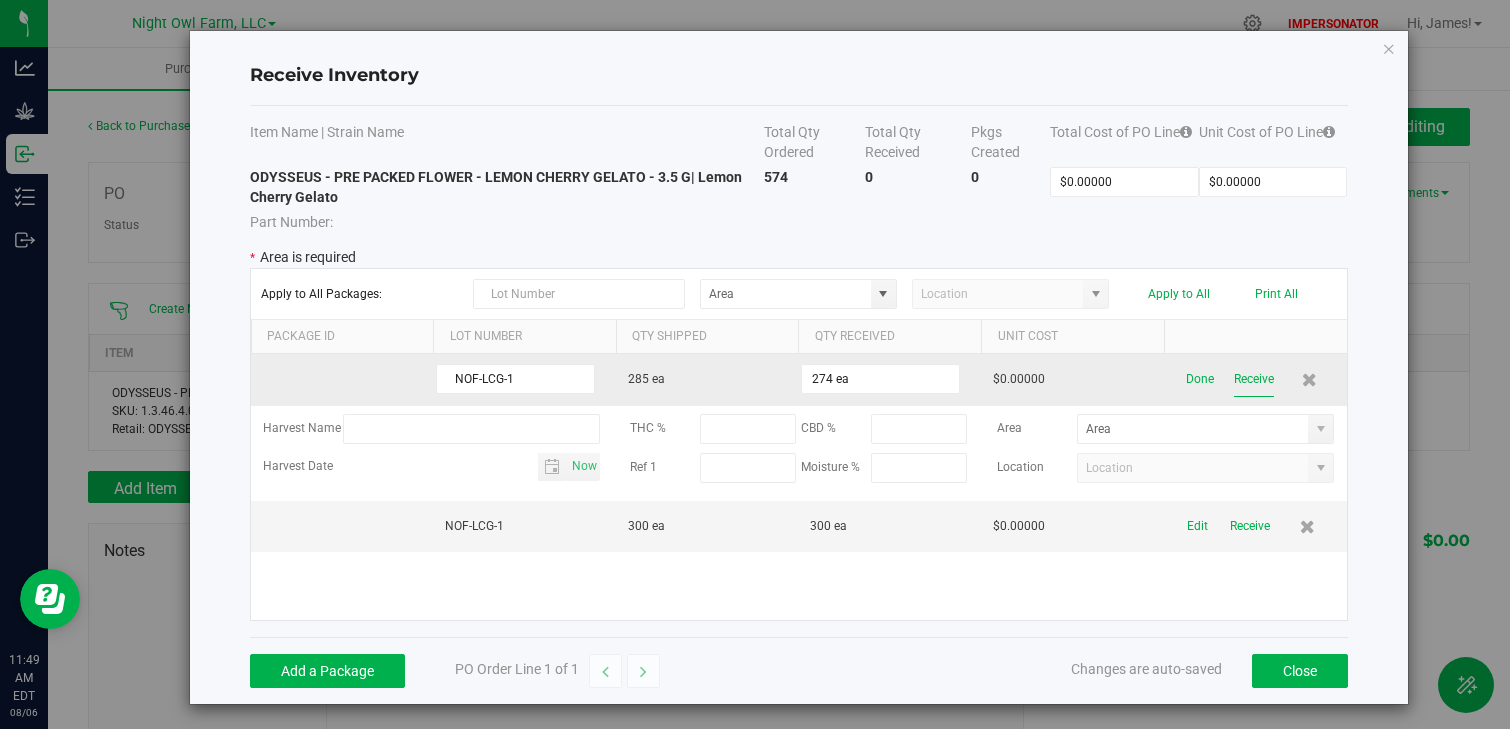 click on "Receive" at bounding box center [1254, 379] 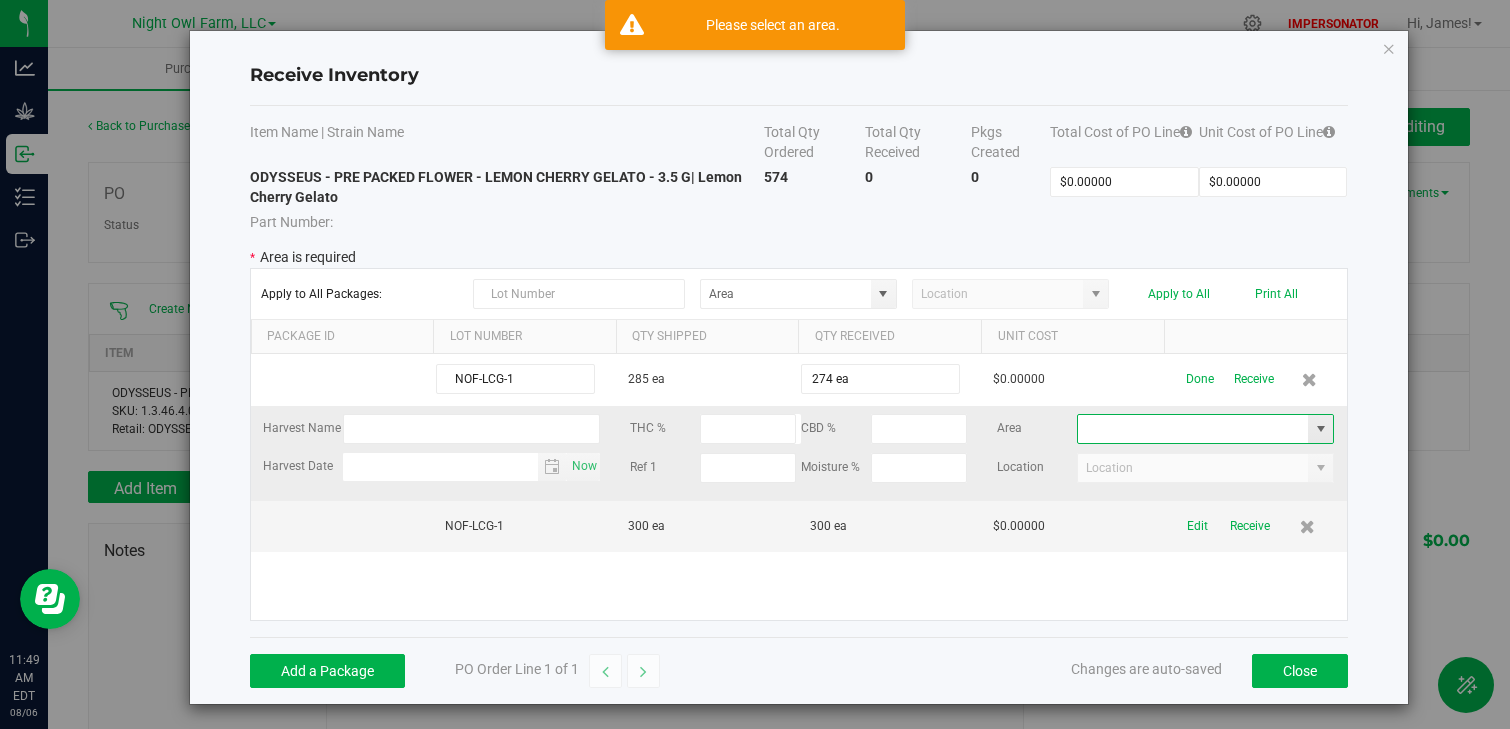 click at bounding box center (1193, 429) 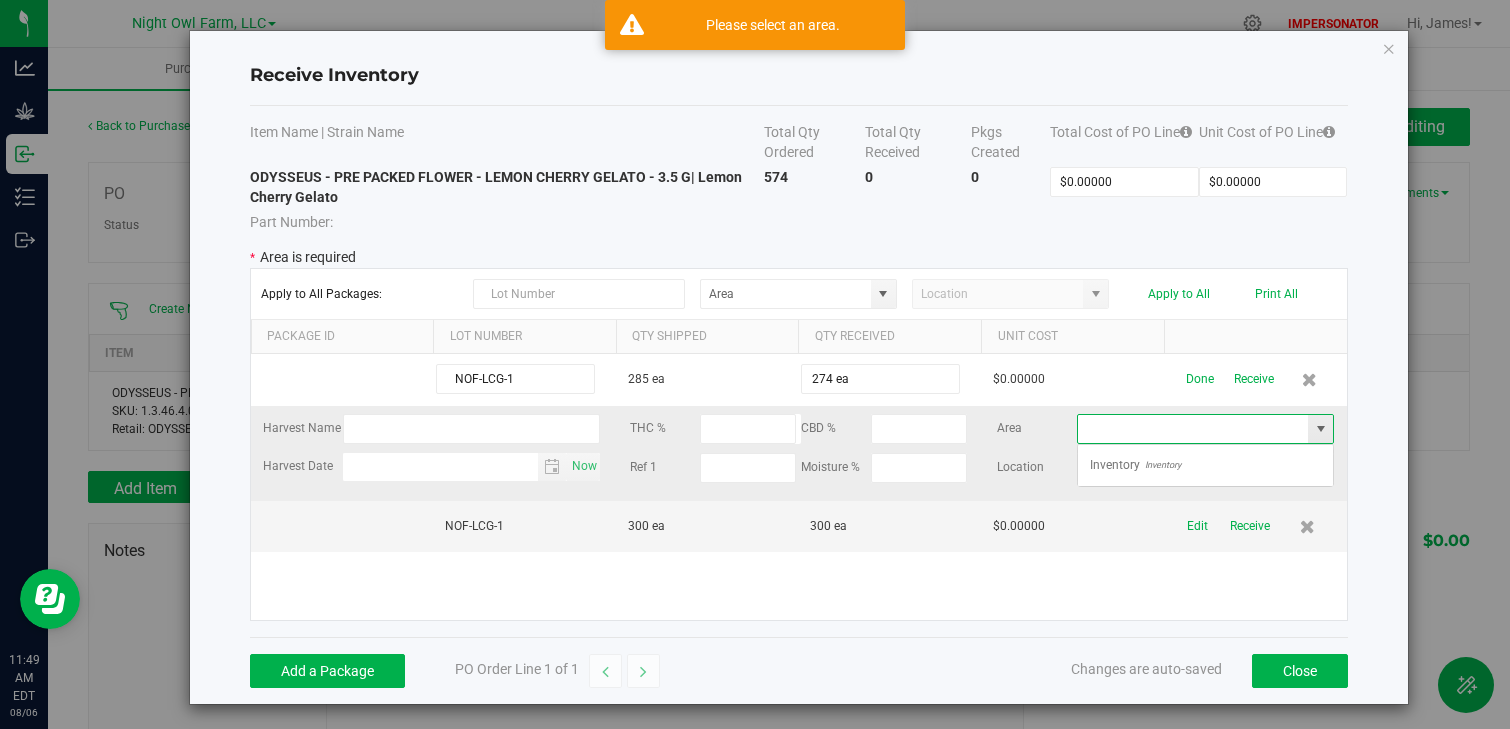 scroll, scrollTop: 99970, scrollLeft: 99742, axis: both 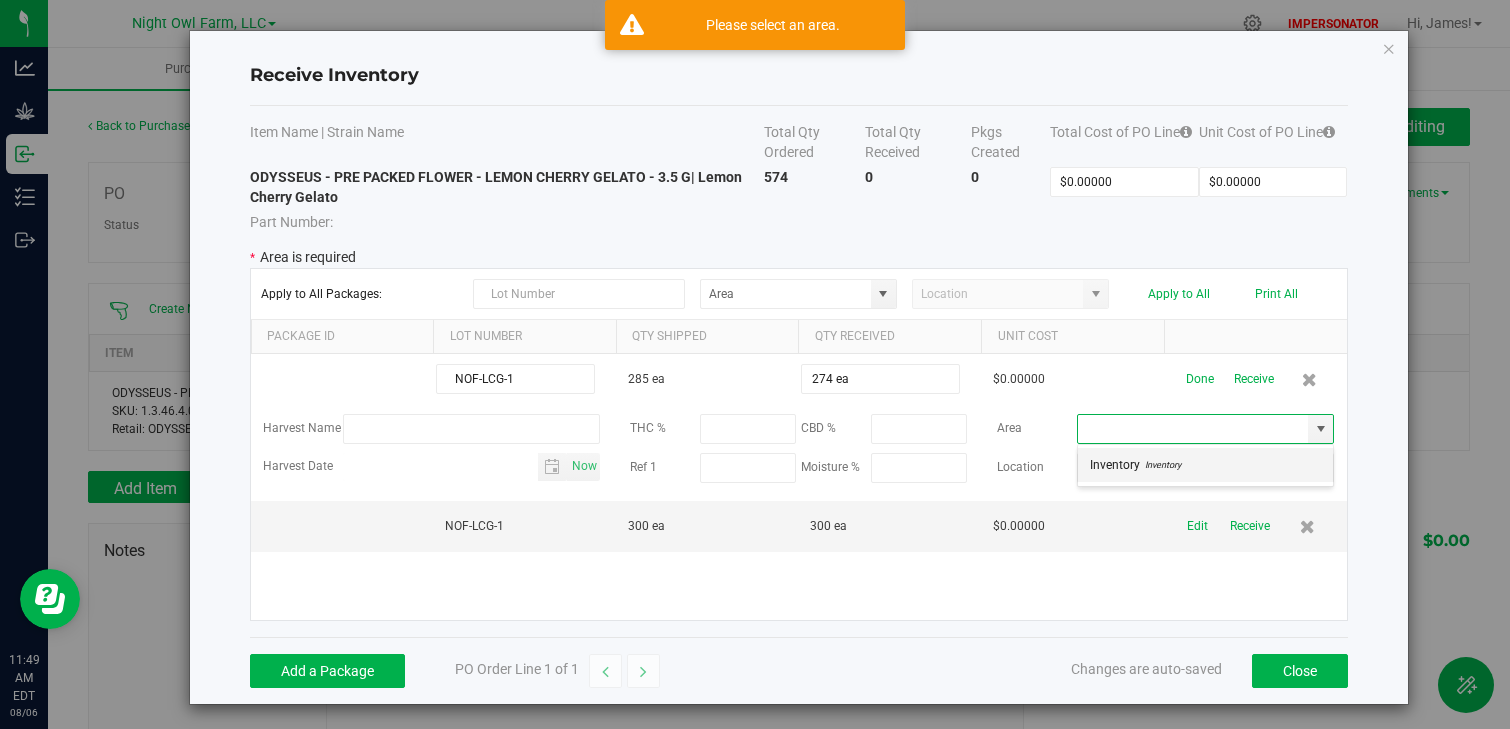 click on "Inventory Inventory" at bounding box center (1205, 465) 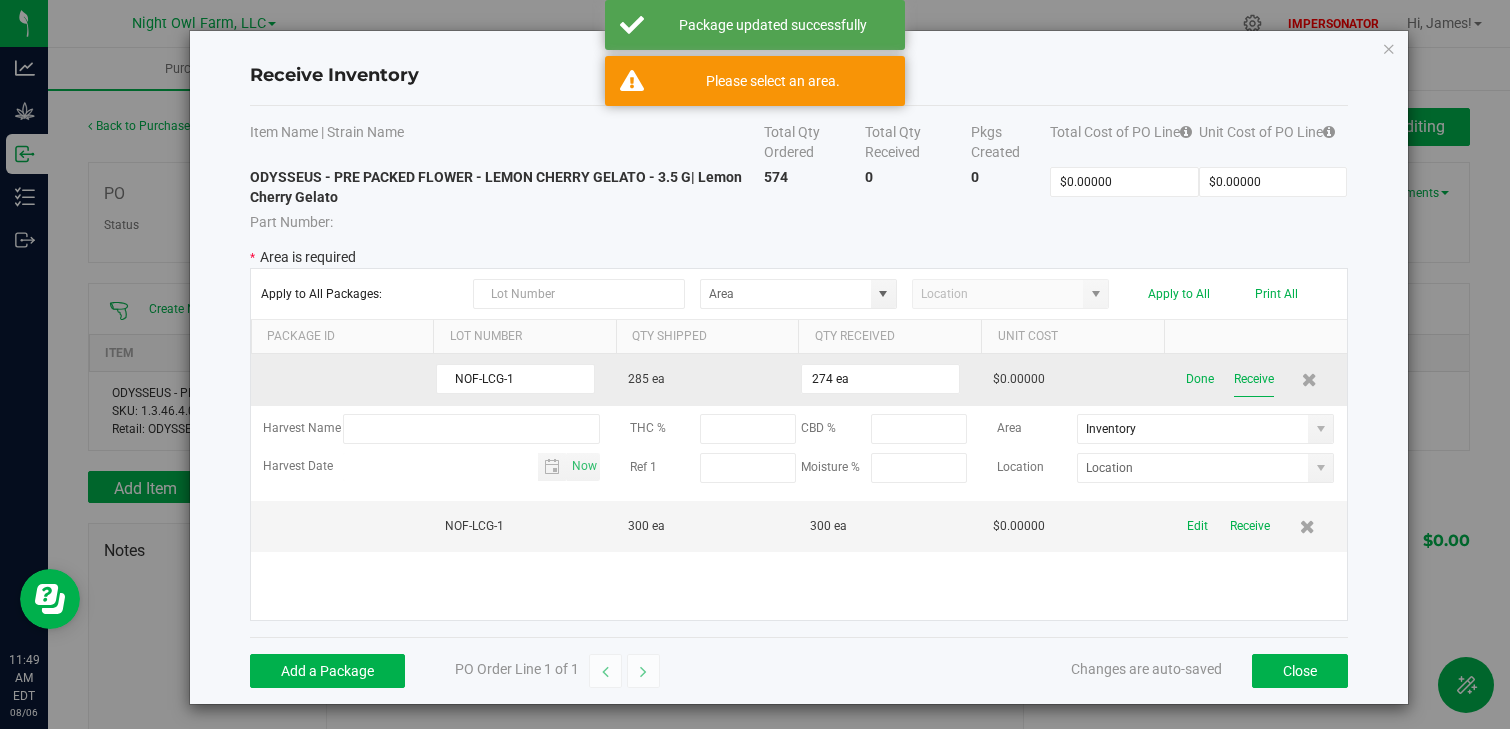 click on "Receive" at bounding box center [1254, 379] 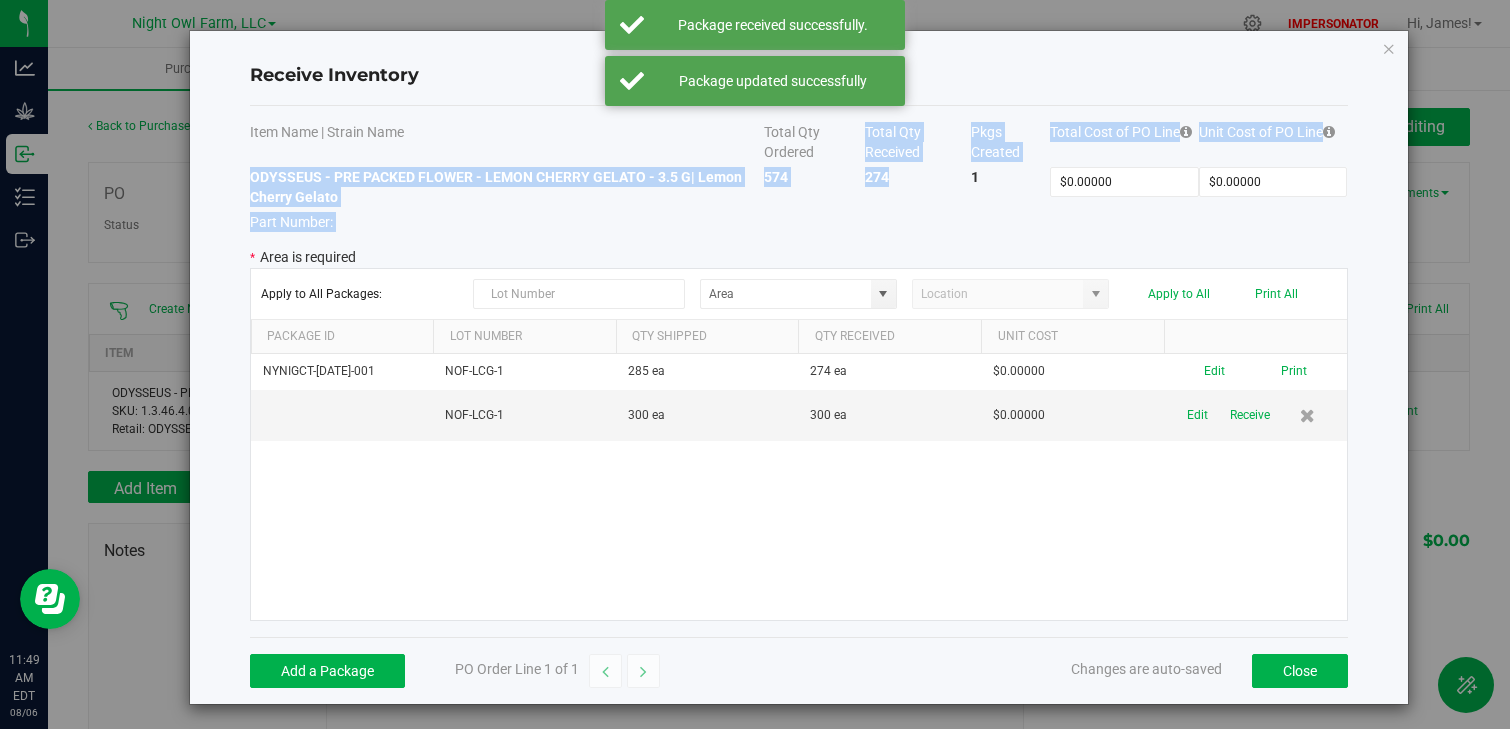 drag, startPoint x: 864, startPoint y: 126, endPoint x: 907, endPoint y: 190, distance: 77.10383 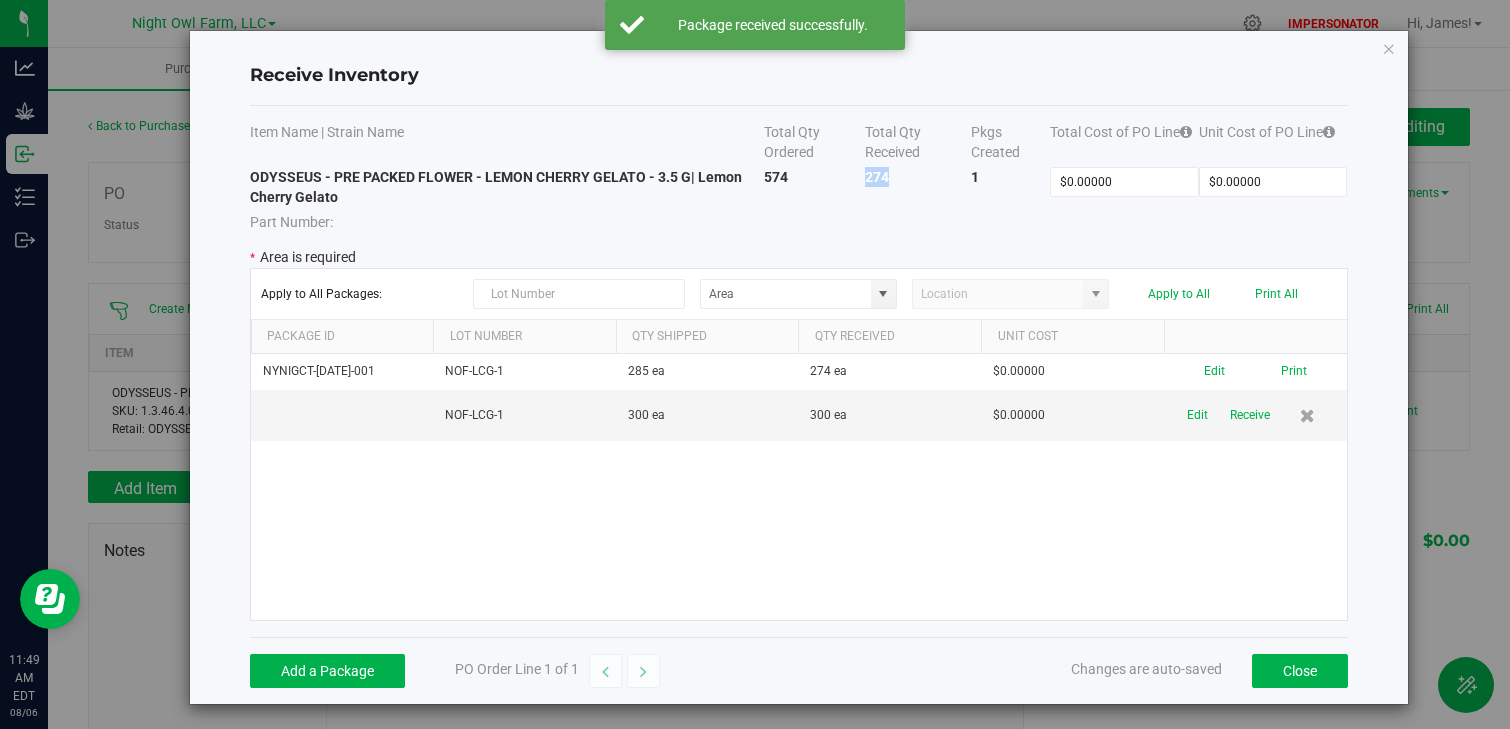 drag, startPoint x: 893, startPoint y: 175, endPoint x: 848, endPoint y: 174, distance: 45.01111 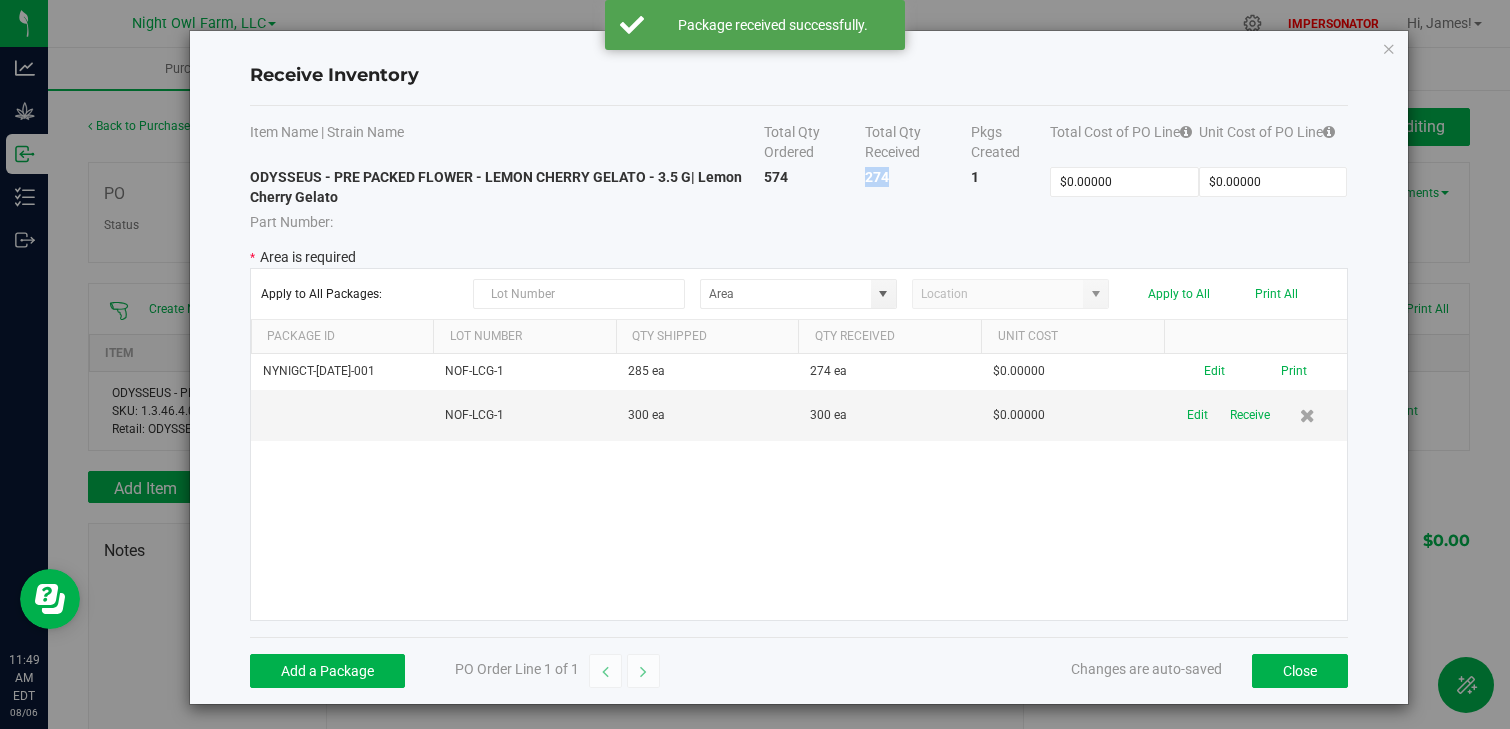 click on "ODYSSEUS - PRE PACKED FLOWER - LEMON CHERRY GELATO - 3.5 G | Lemon Cherry Gelato Part Number: 574 274 1 $0.00000 $0.00000" at bounding box center (799, 199) 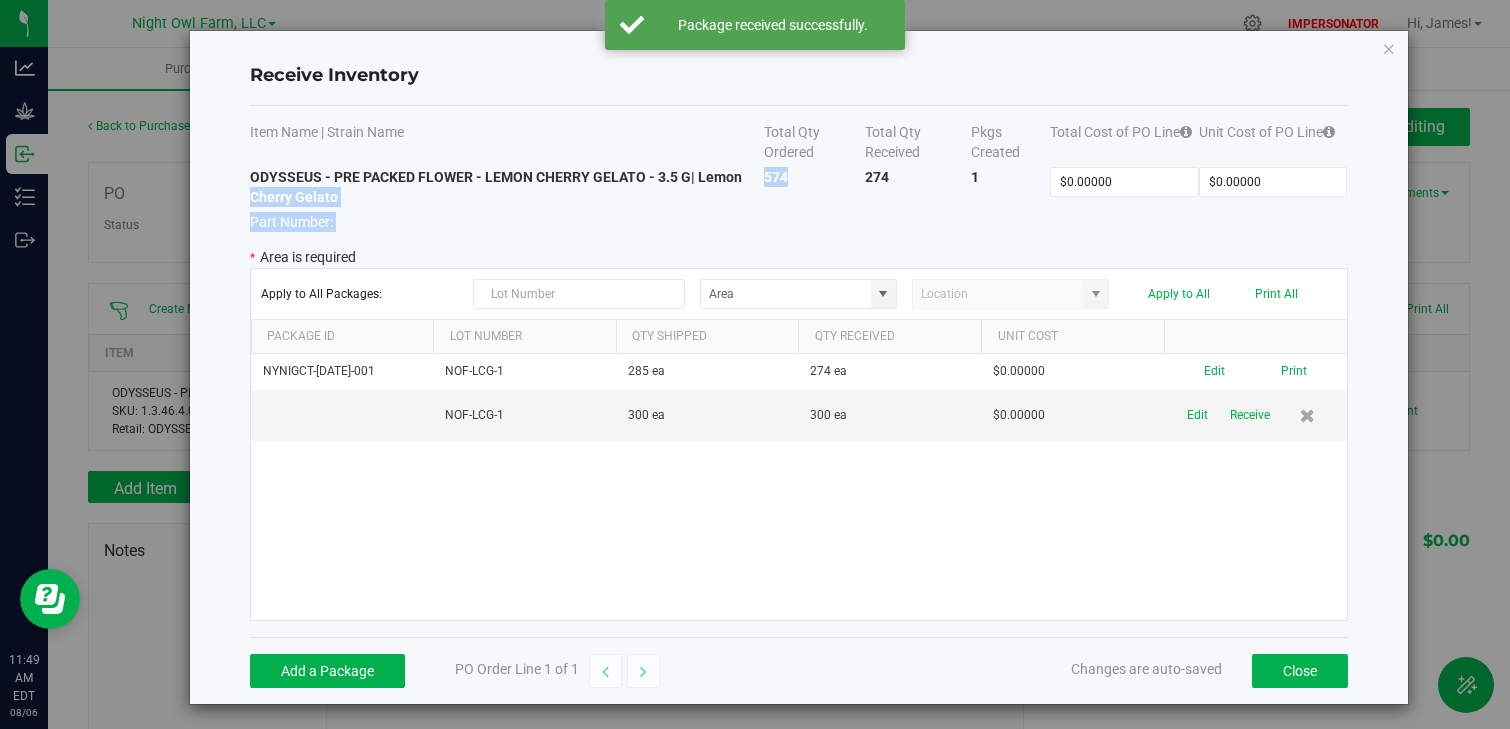 drag, startPoint x: 807, startPoint y: 173, endPoint x: 743, endPoint y: 173, distance: 64 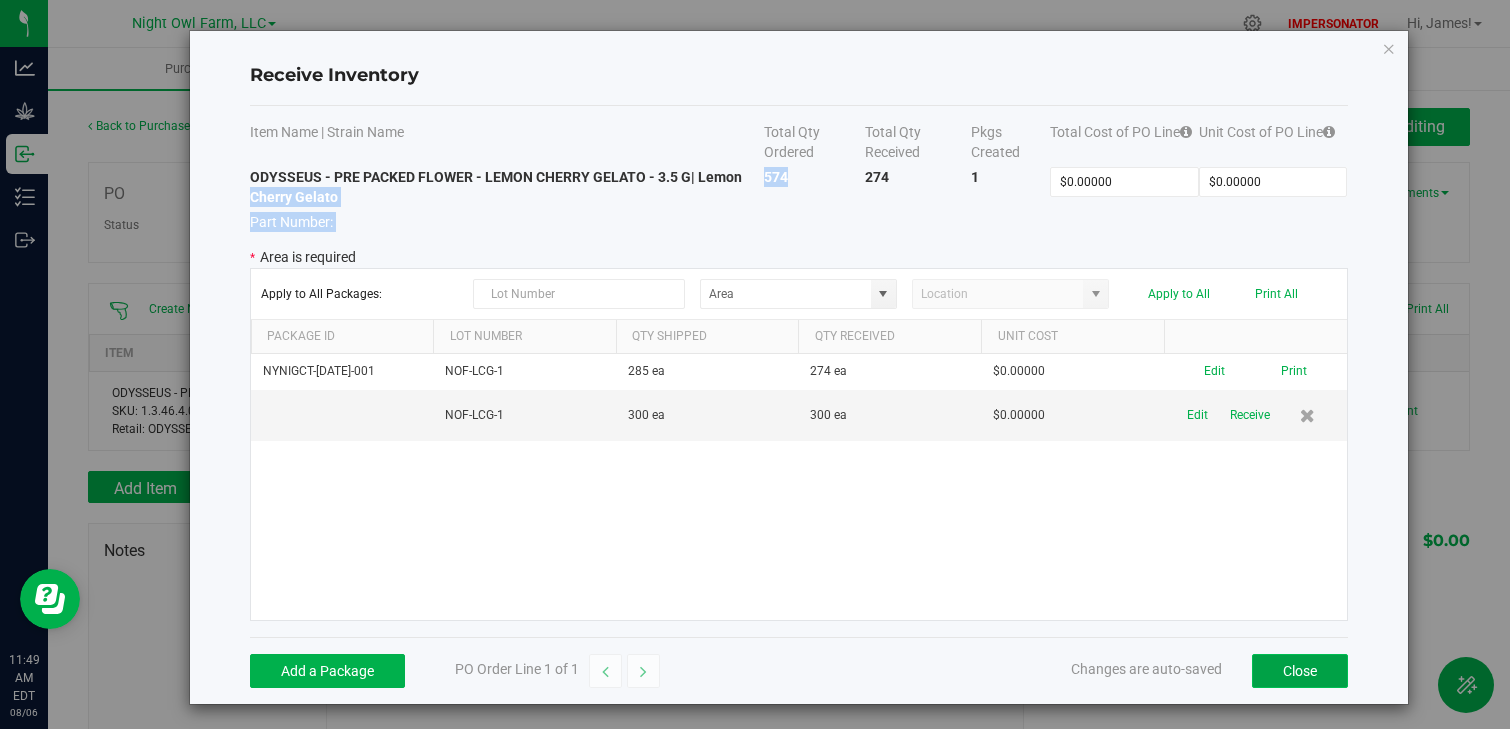 click on "Close" at bounding box center [1300, 671] 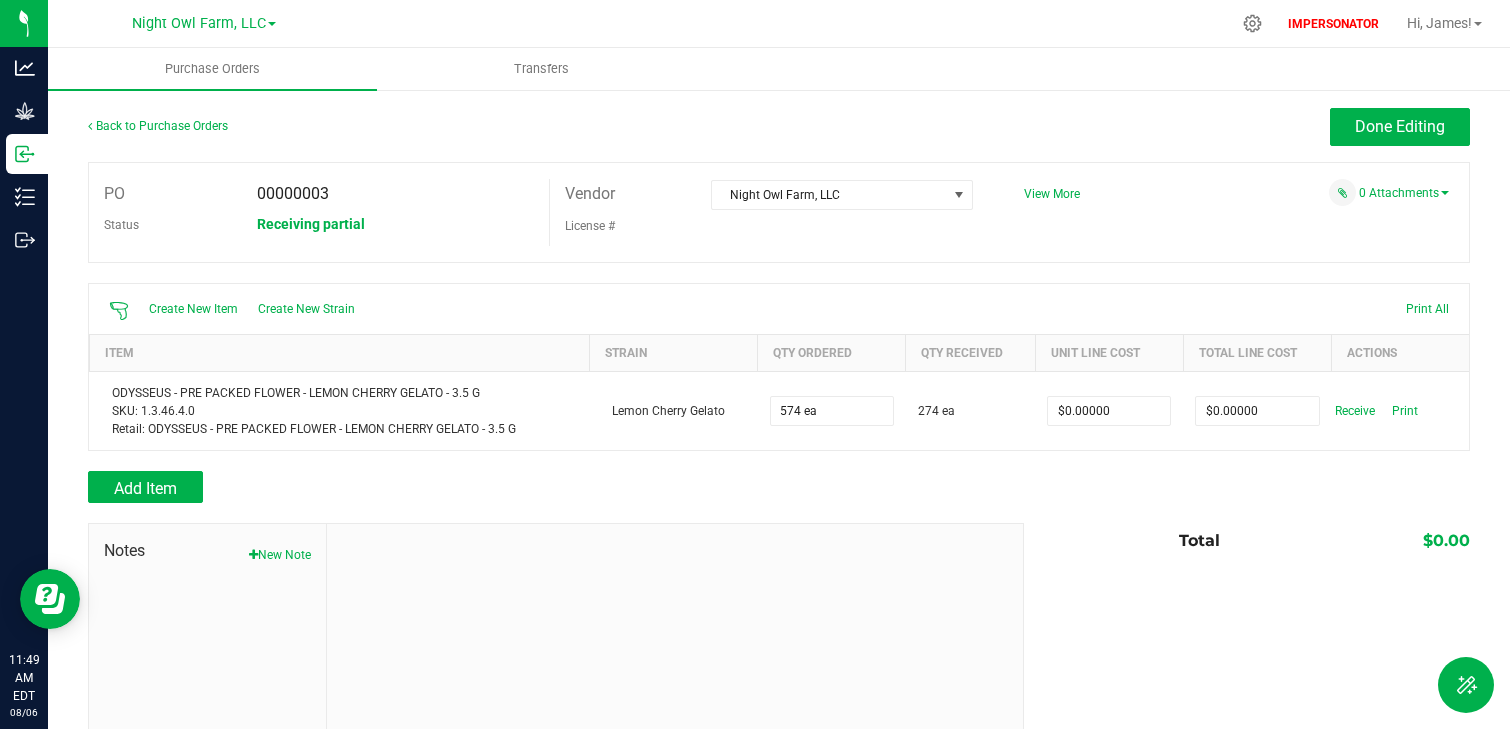 drag, startPoint x: 330, startPoint y: 229, endPoint x: 466, endPoint y: 225, distance: 136.0588 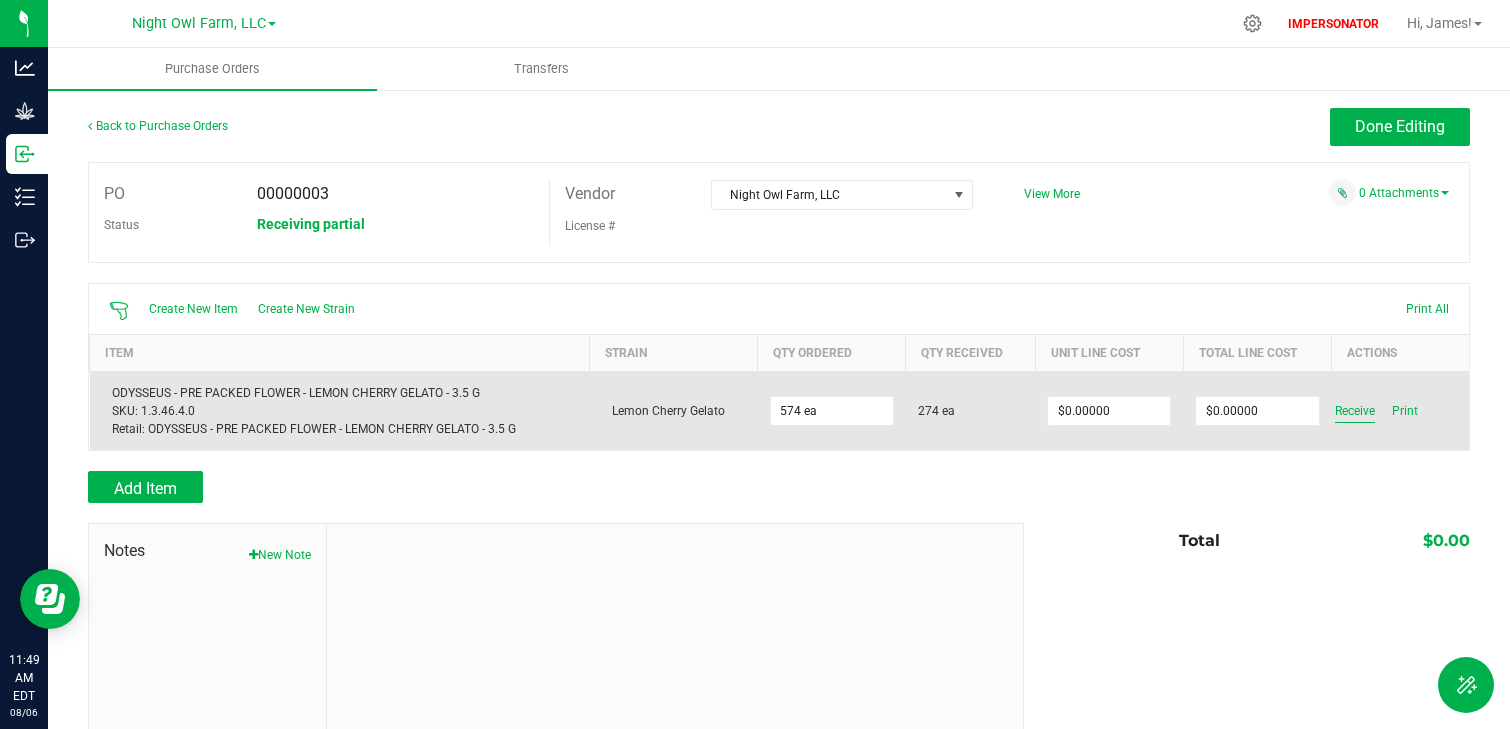 click on "Receive" at bounding box center [1355, 411] 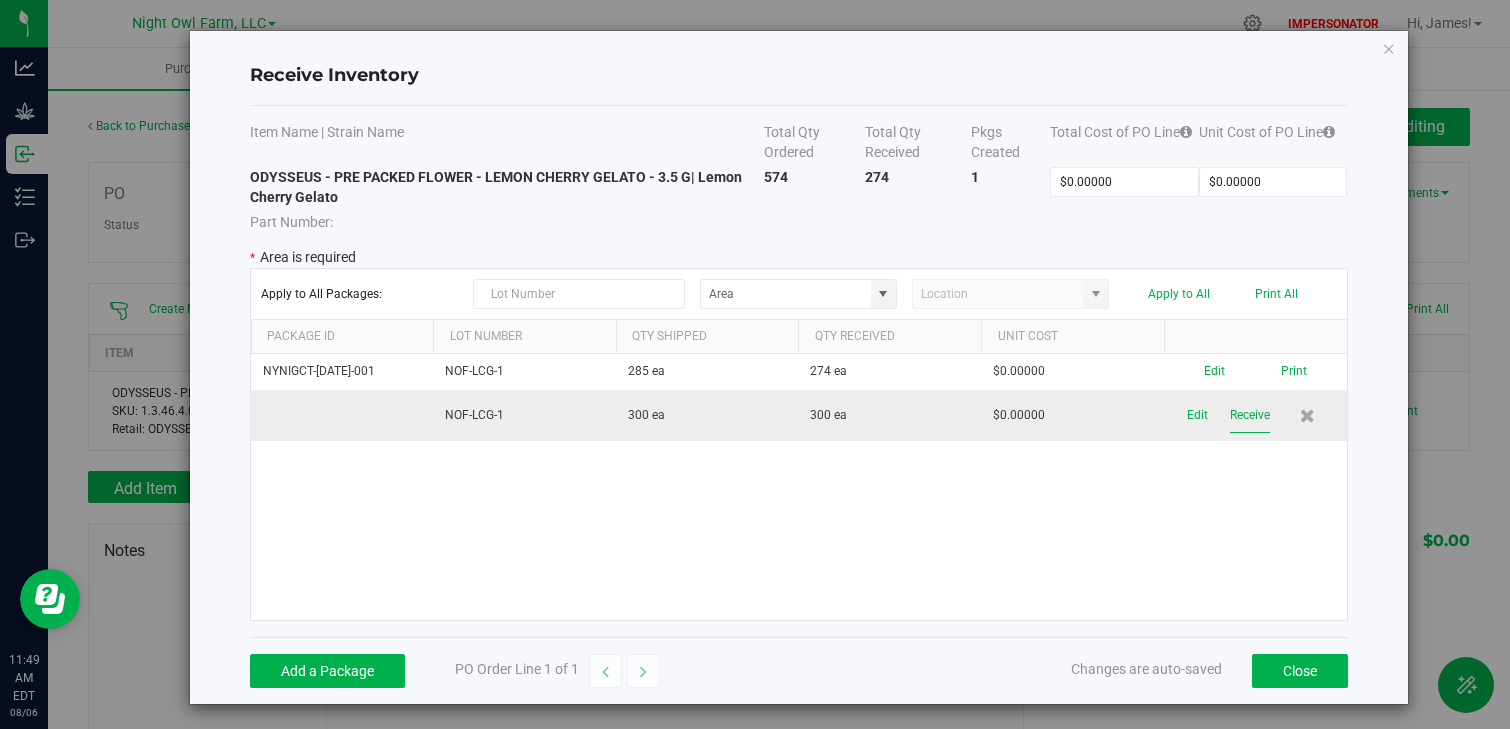 click on "Receive" at bounding box center [1250, 415] 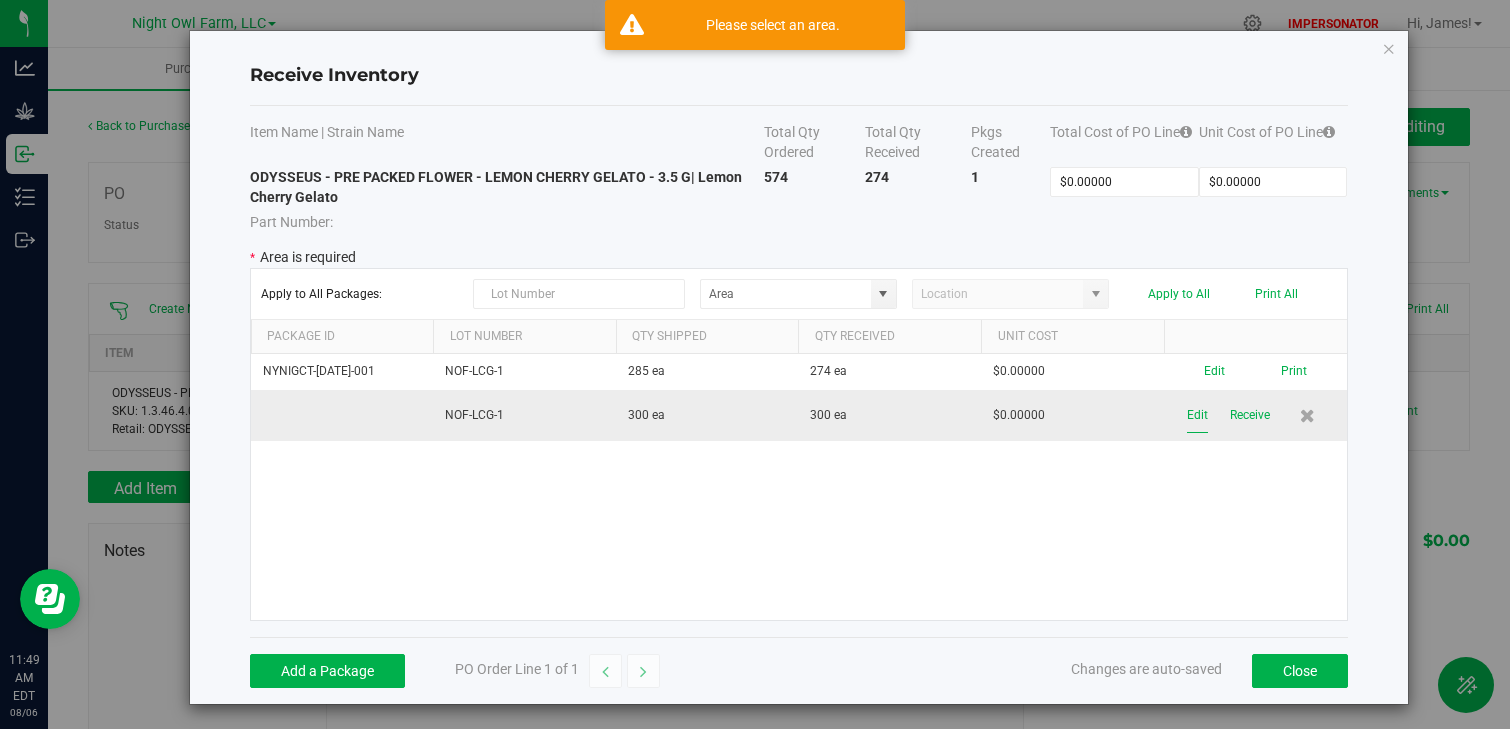 click on "Edit" at bounding box center (1197, 415) 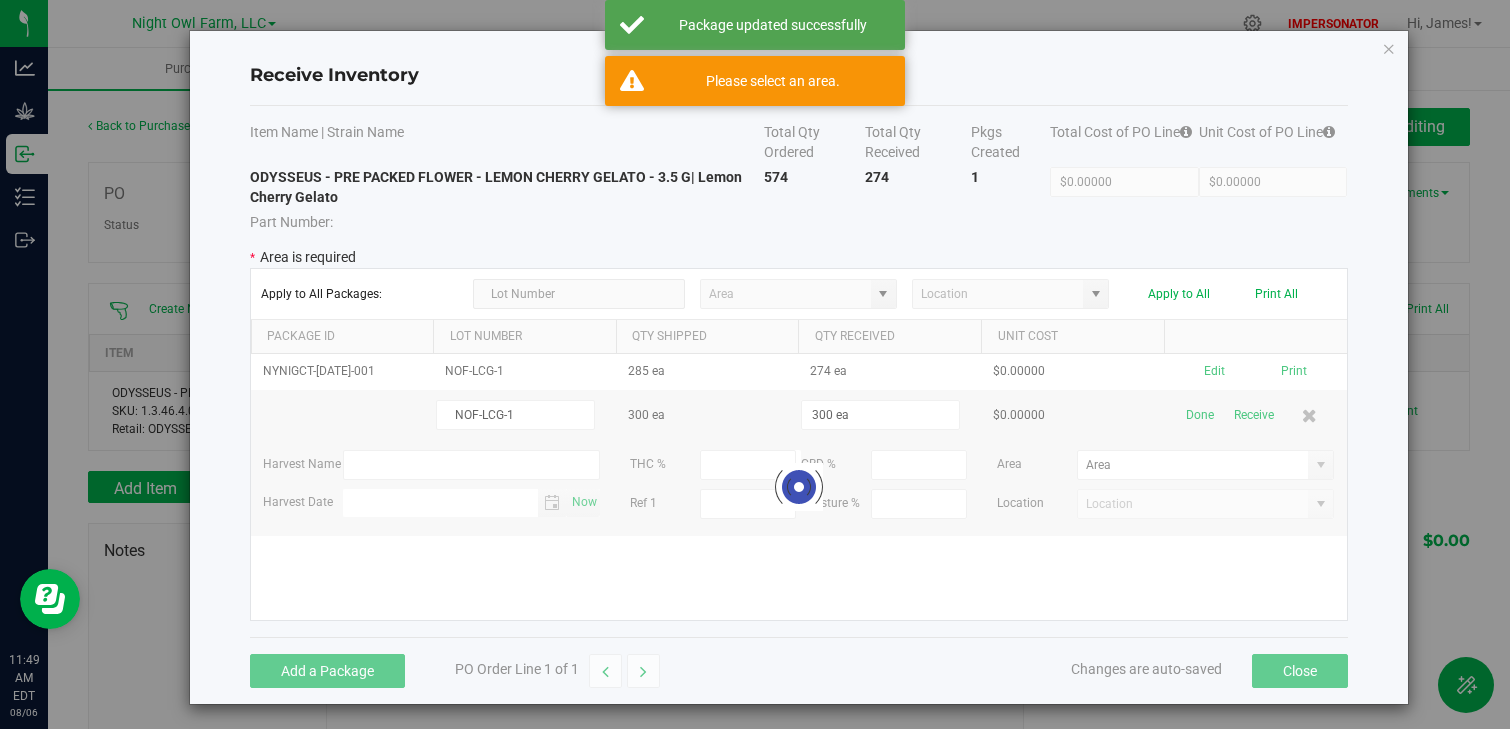 click at bounding box center (799, 487) 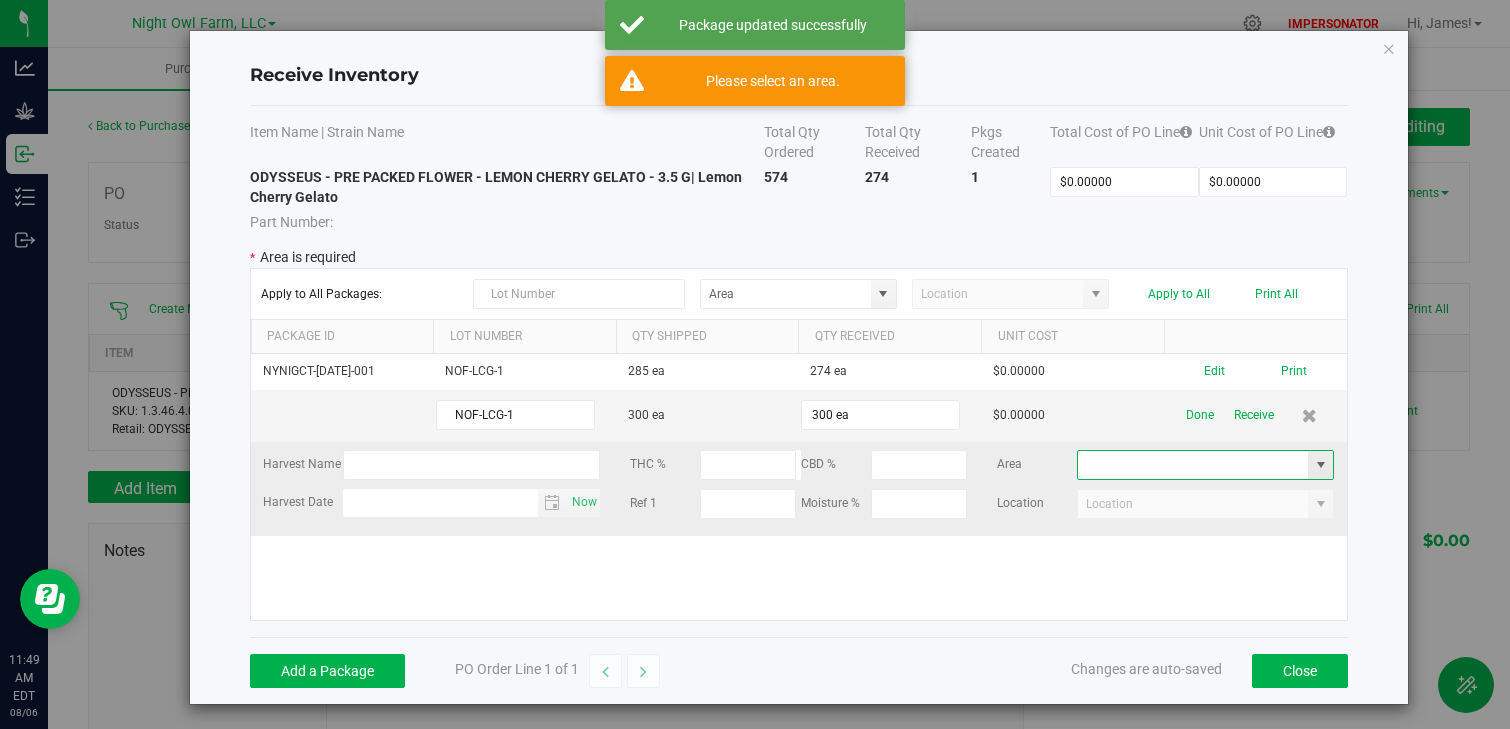 click at bounding box center [1193, 465] 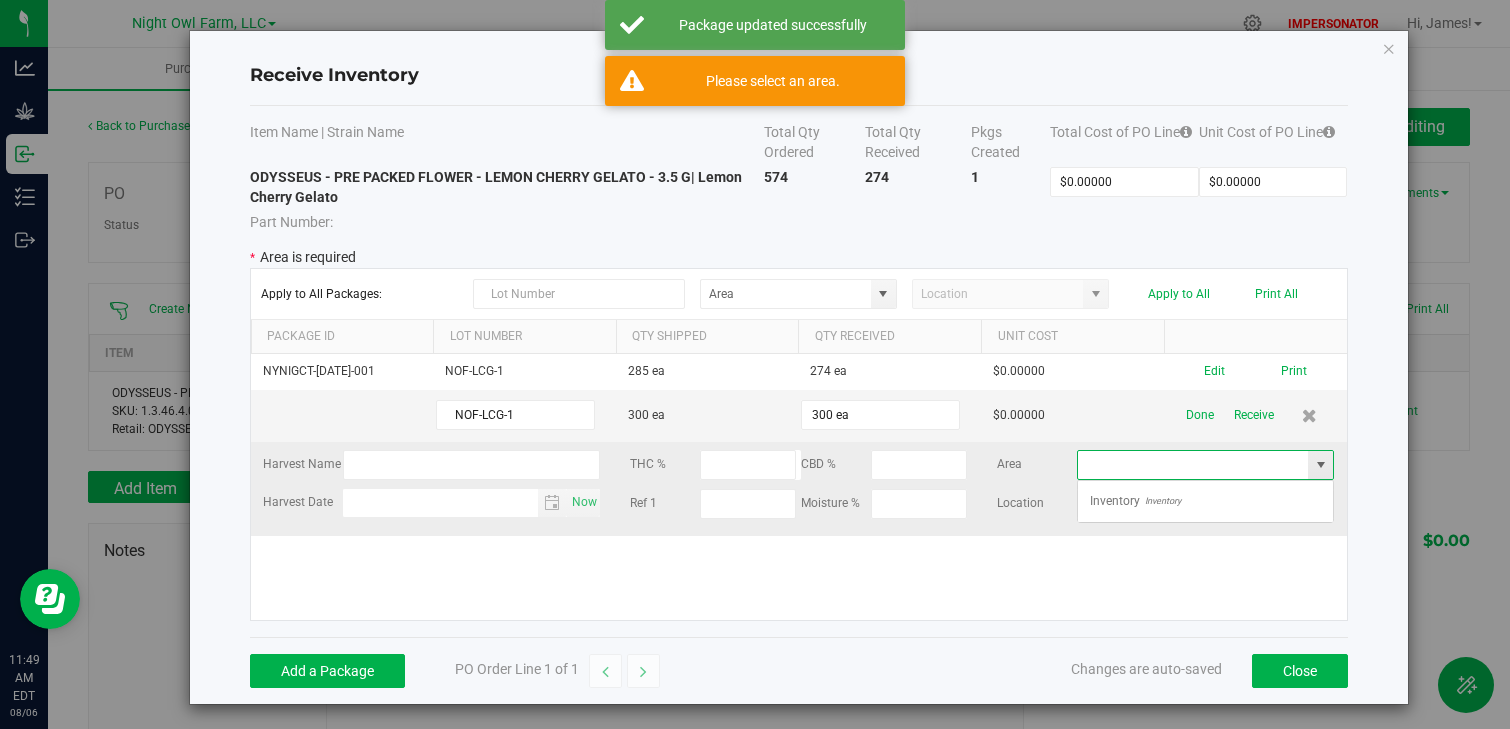 scroll, scrollTop: 99970, scrollLeft: 99742, axis: both 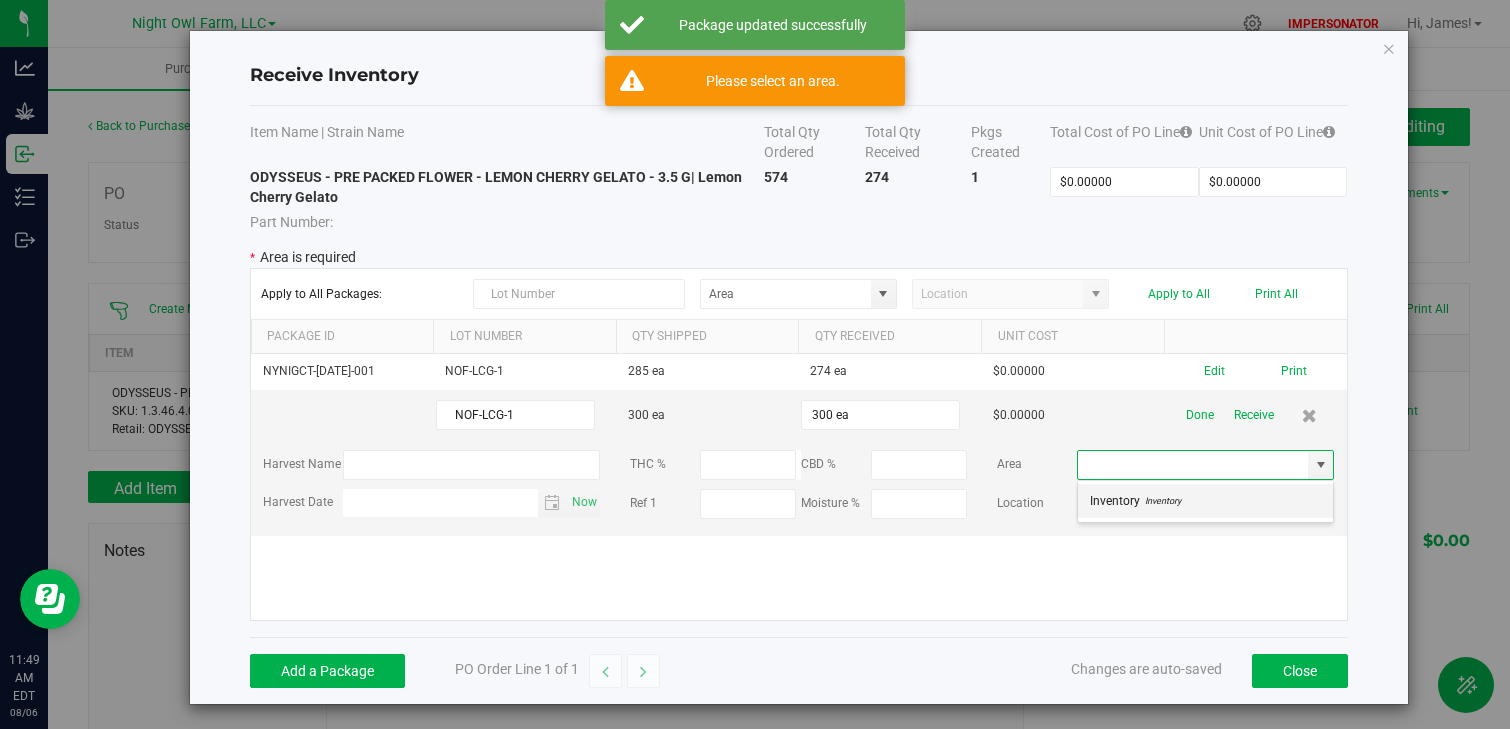 click on "Inventory Inventory" at bounding box center [1205, 501] 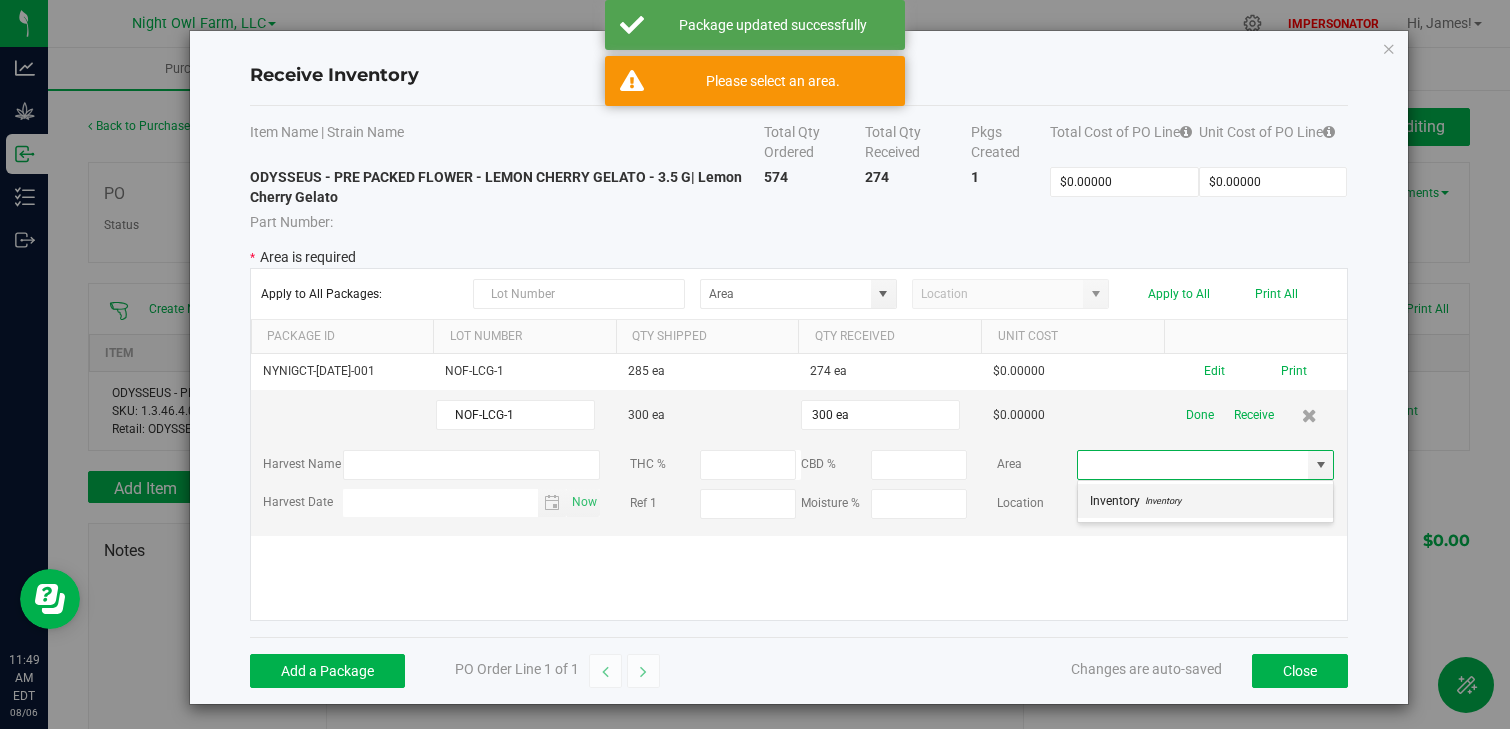 type on "Inventory" 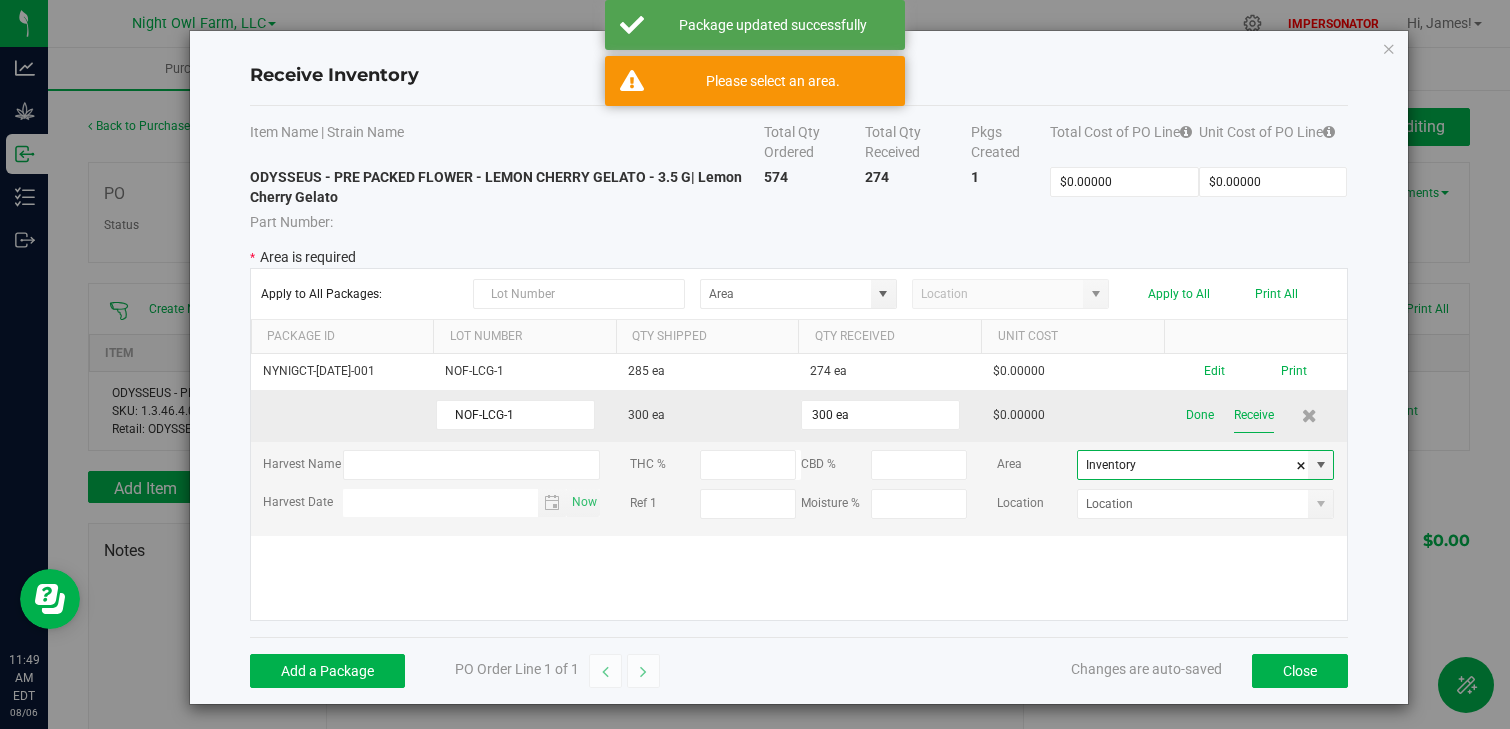click on "Receive" at bounding box center (1254, 415) 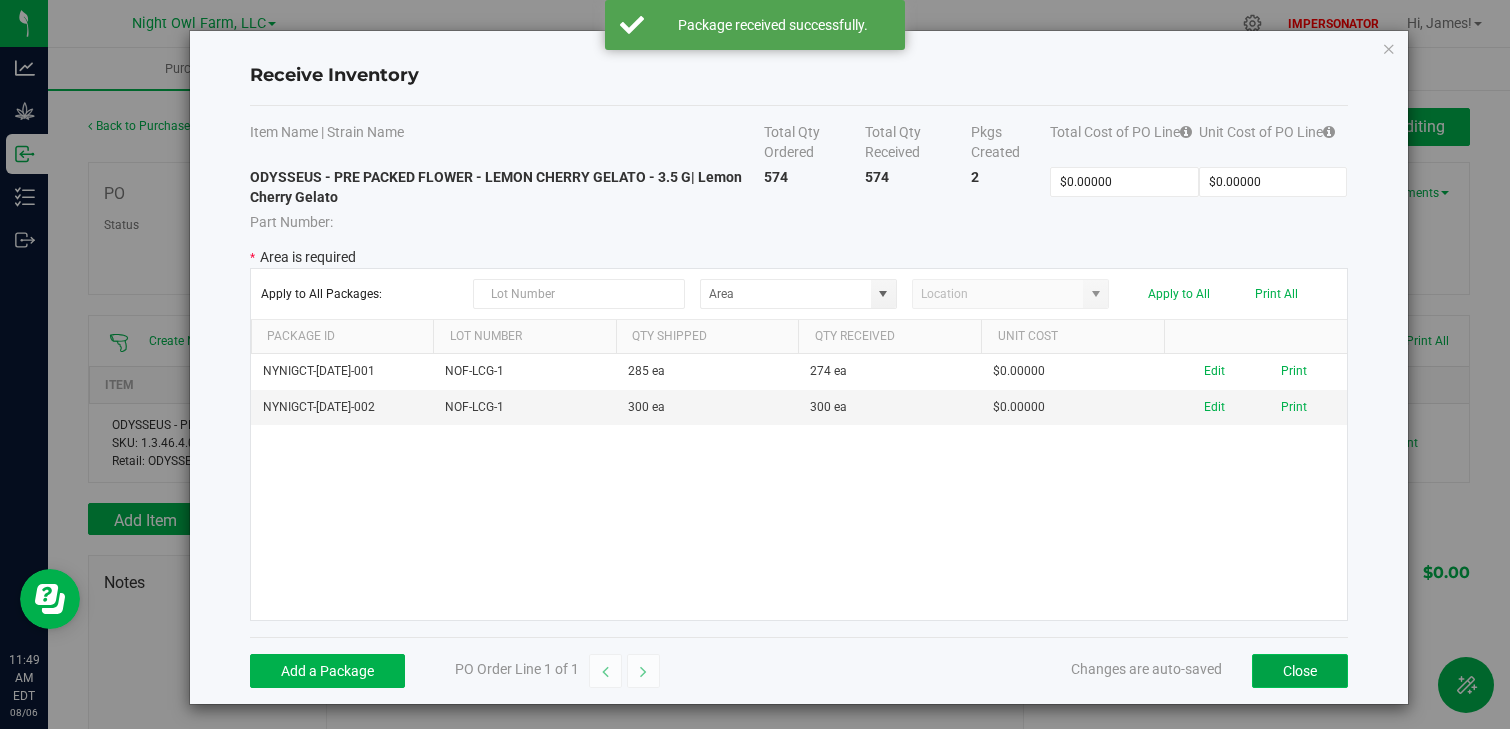 click on "Close" at bounding box center [1300, 671] 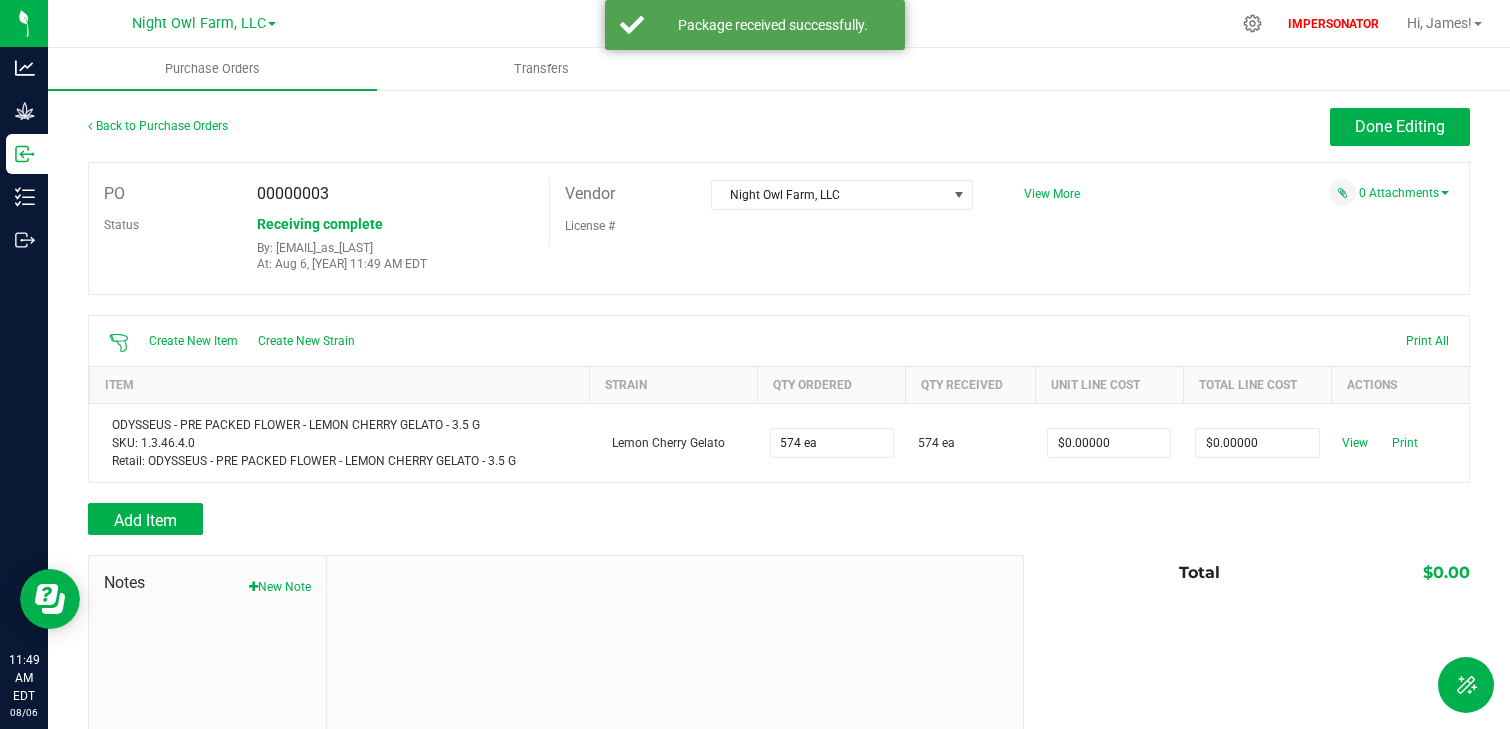 drag, startPoint x: 251, startPoint y: 228, endPoint x: 433, endPoint y: 226, distance: 182.01099 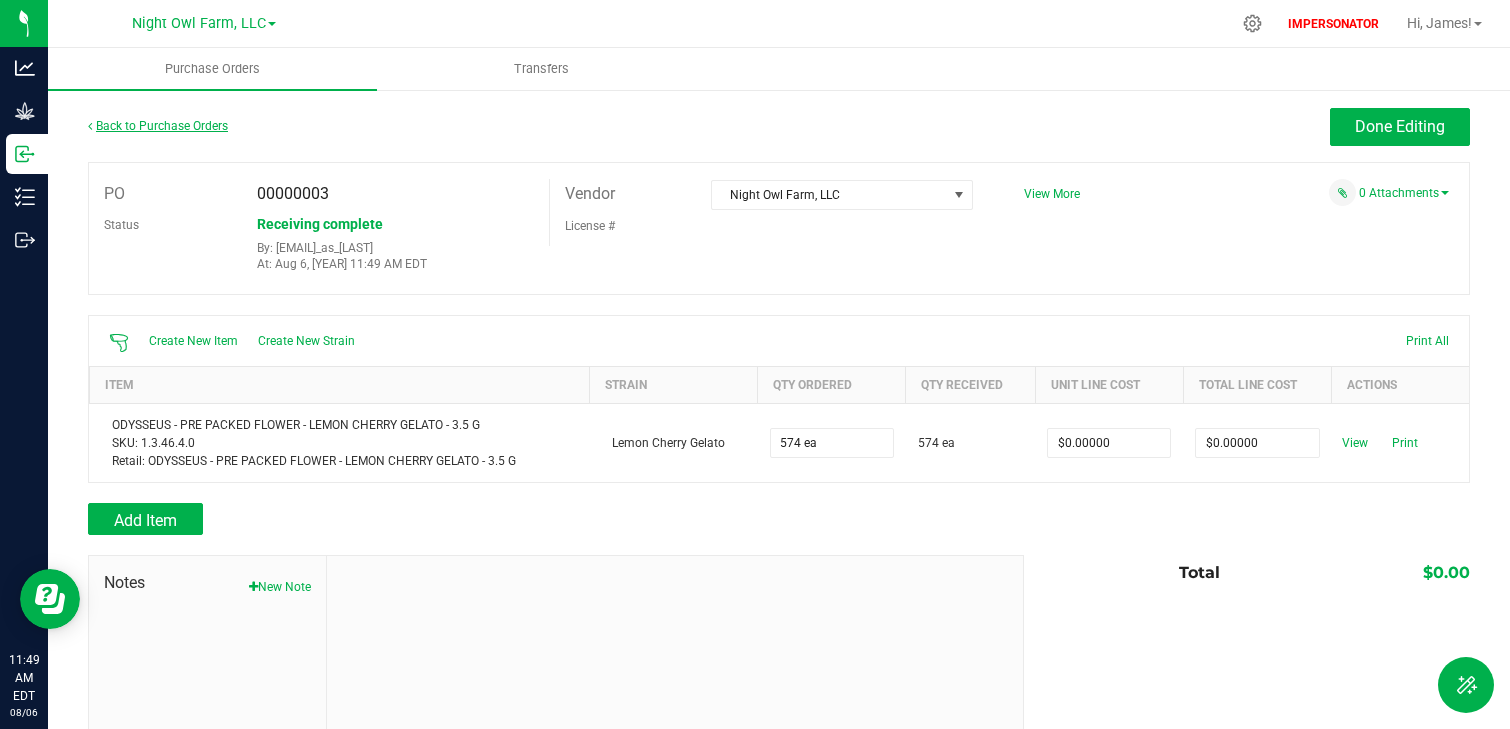 click on "Back to Purchase Orders" at bounding box center (158, 126) 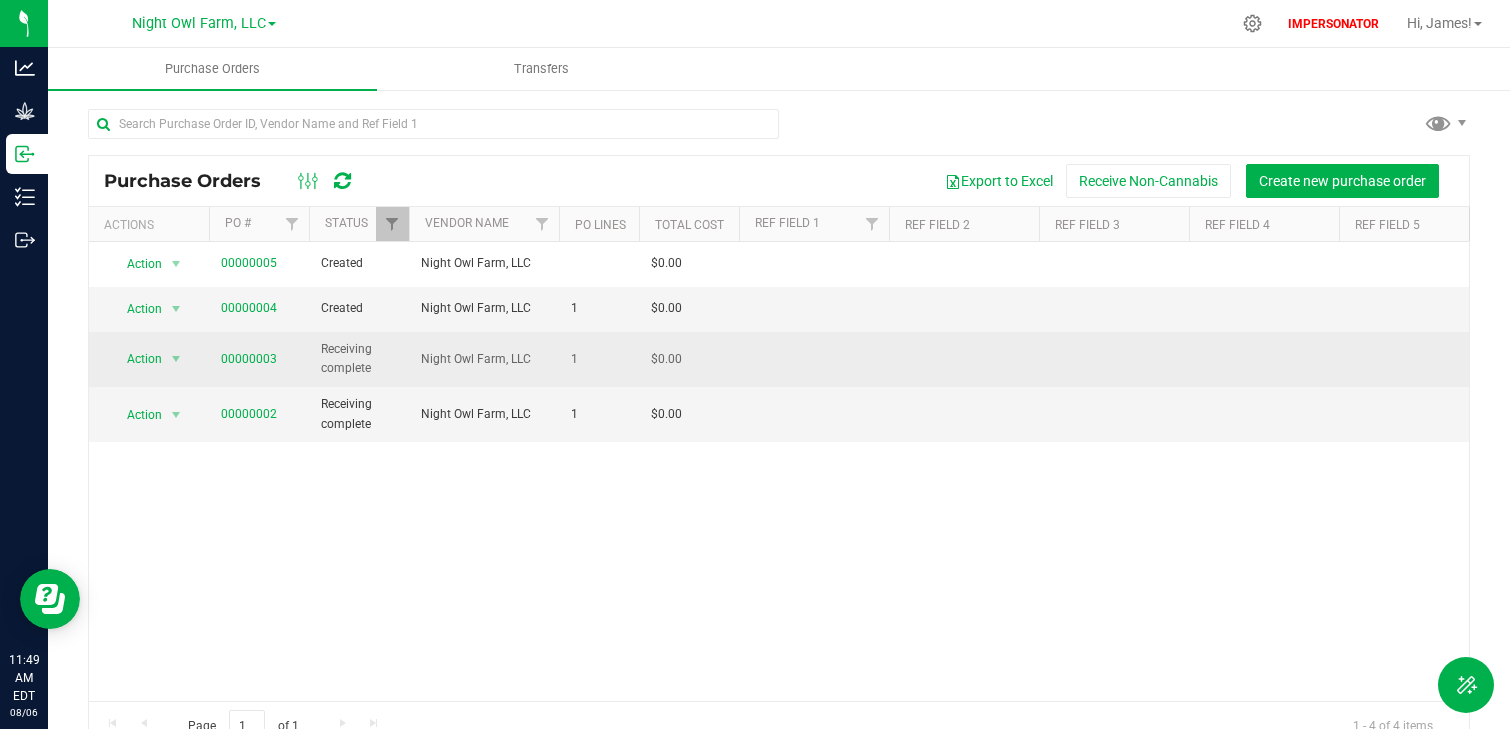 click on "Receiving complete" at bounding box center [359, 359] 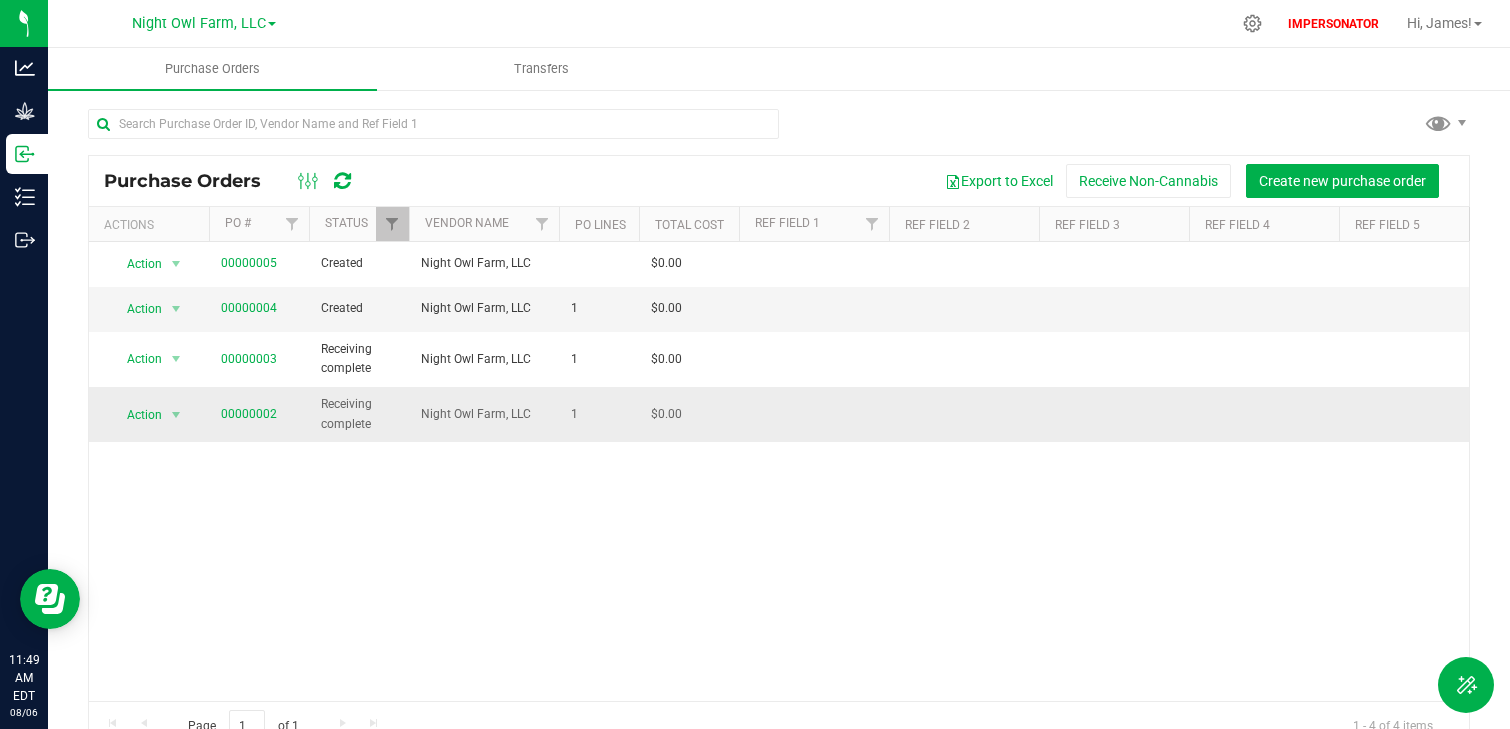click on "Receiving complete" at bounding box center (359, 414) 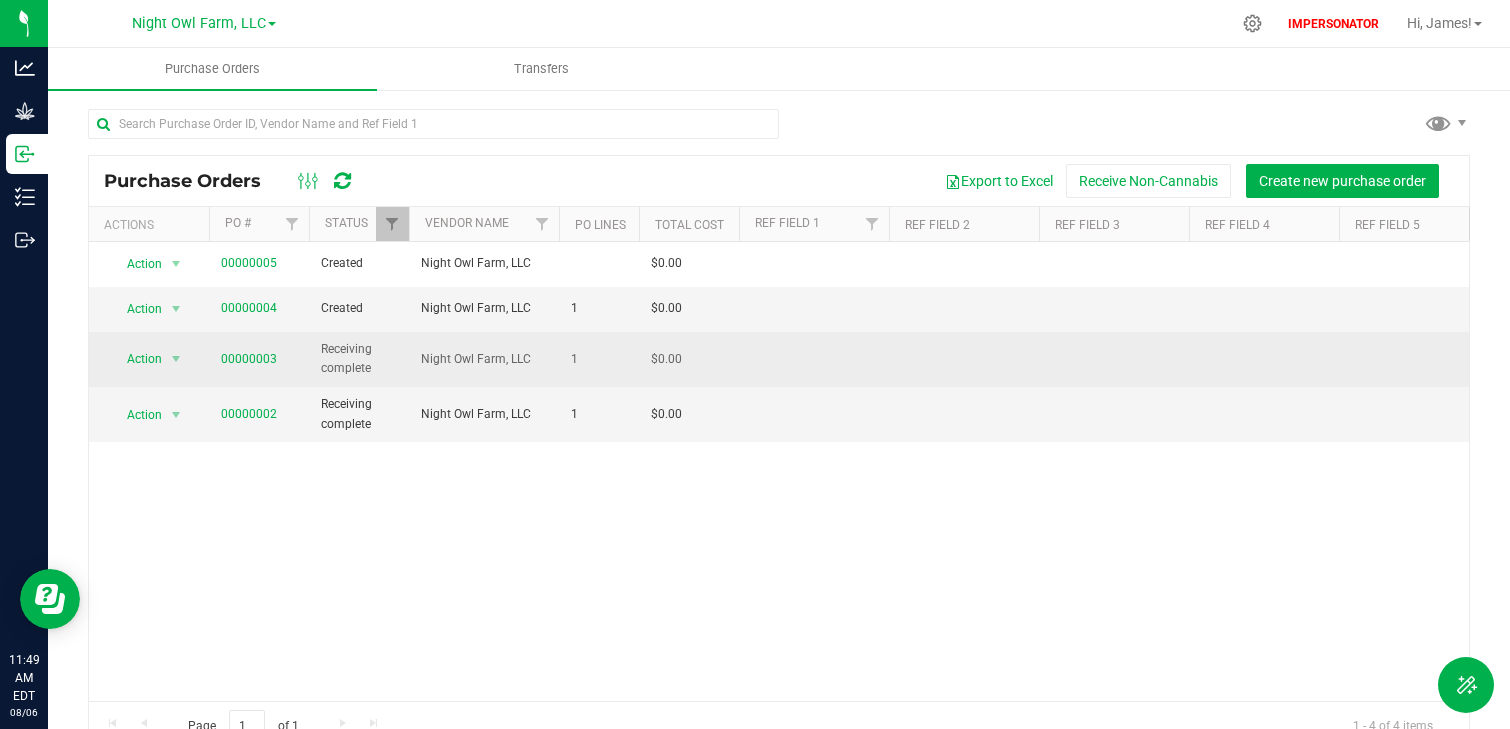 click on "Receiving complete" at bounding box center (359, 359) 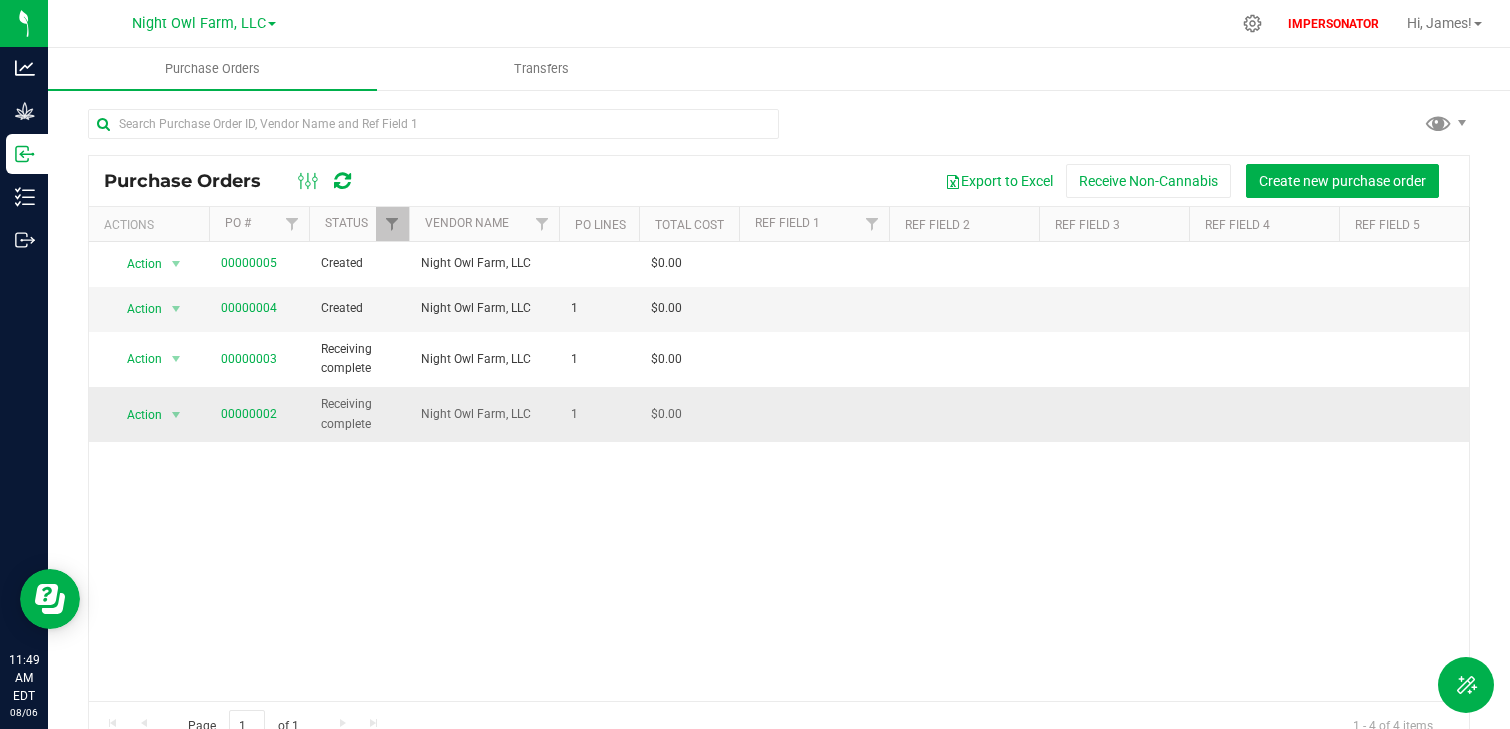 click on "Receiving complete" at bounding box center (359, 414) 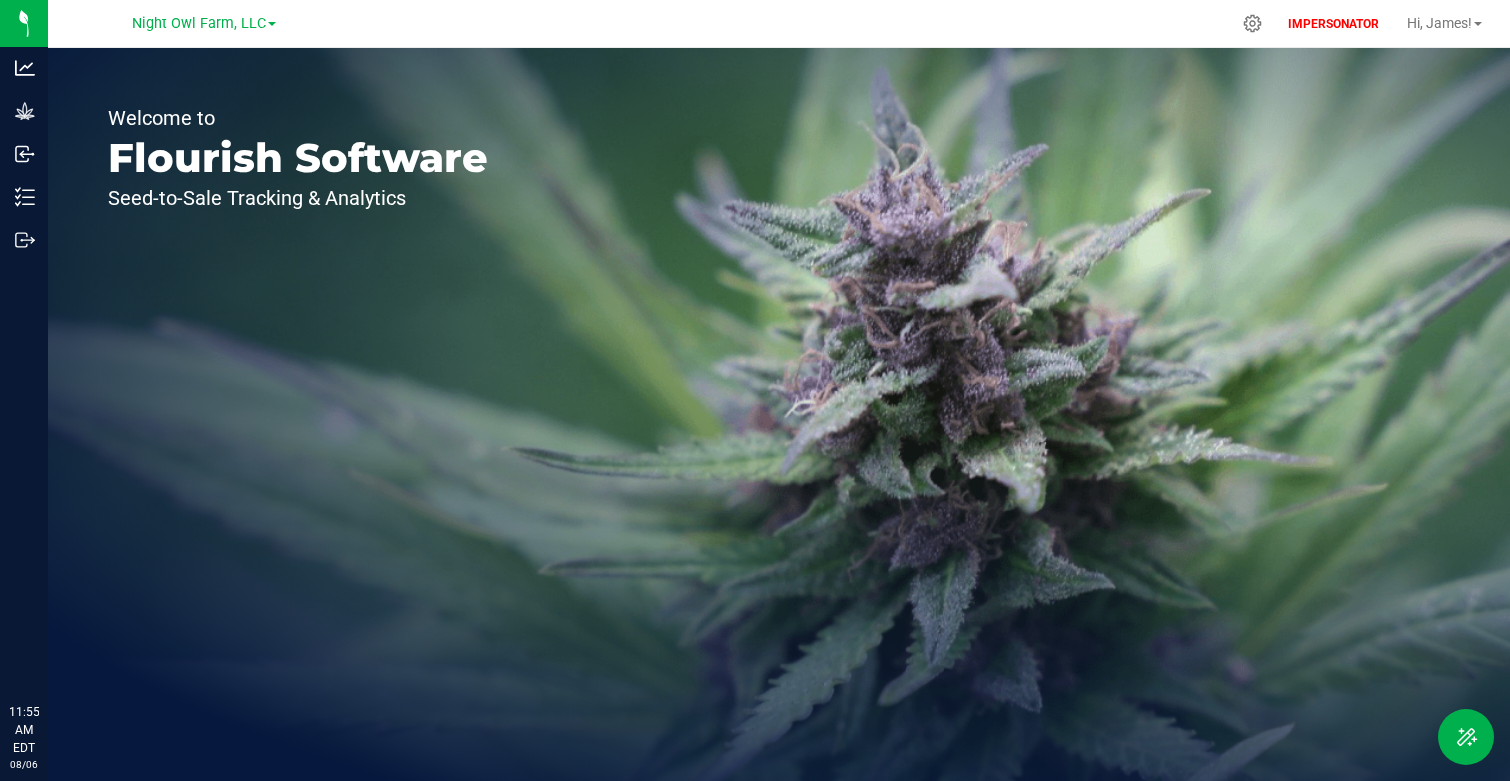 scroll, scrollTop: 0, scrollLeft: 0, axis: both 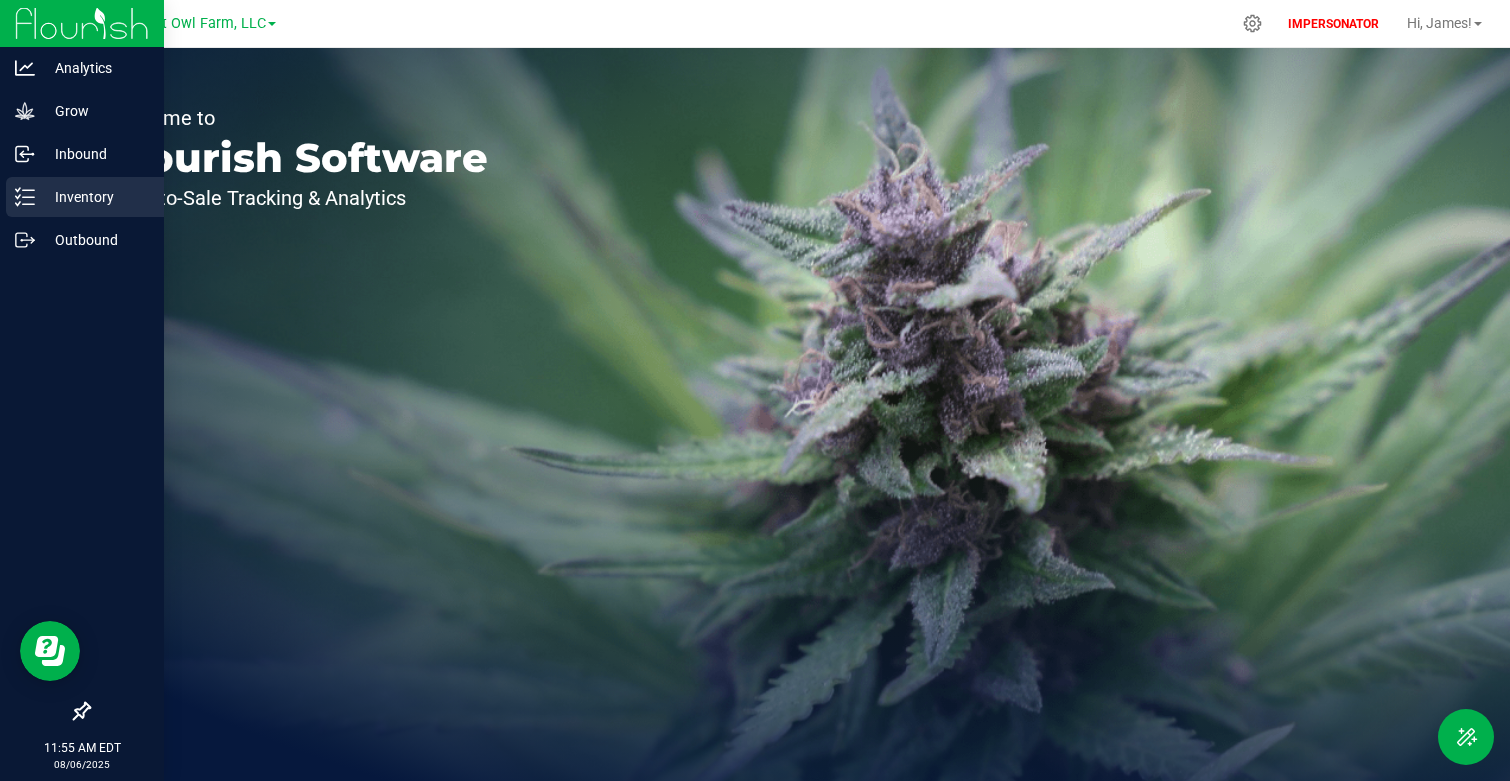 click on "Inventory" at bounding box center (95, 197) 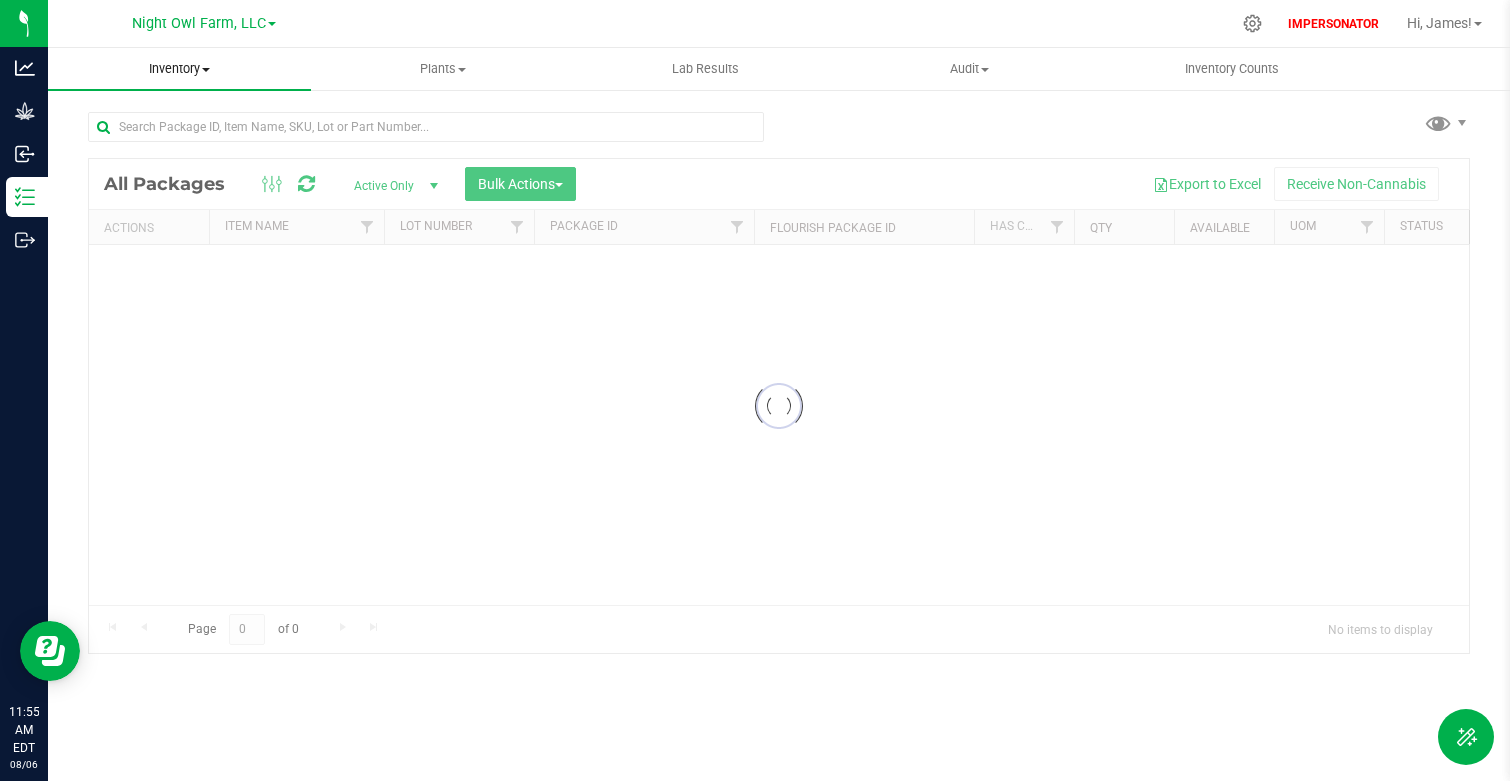 click on "Inventory" at bounding box center [179, 69] 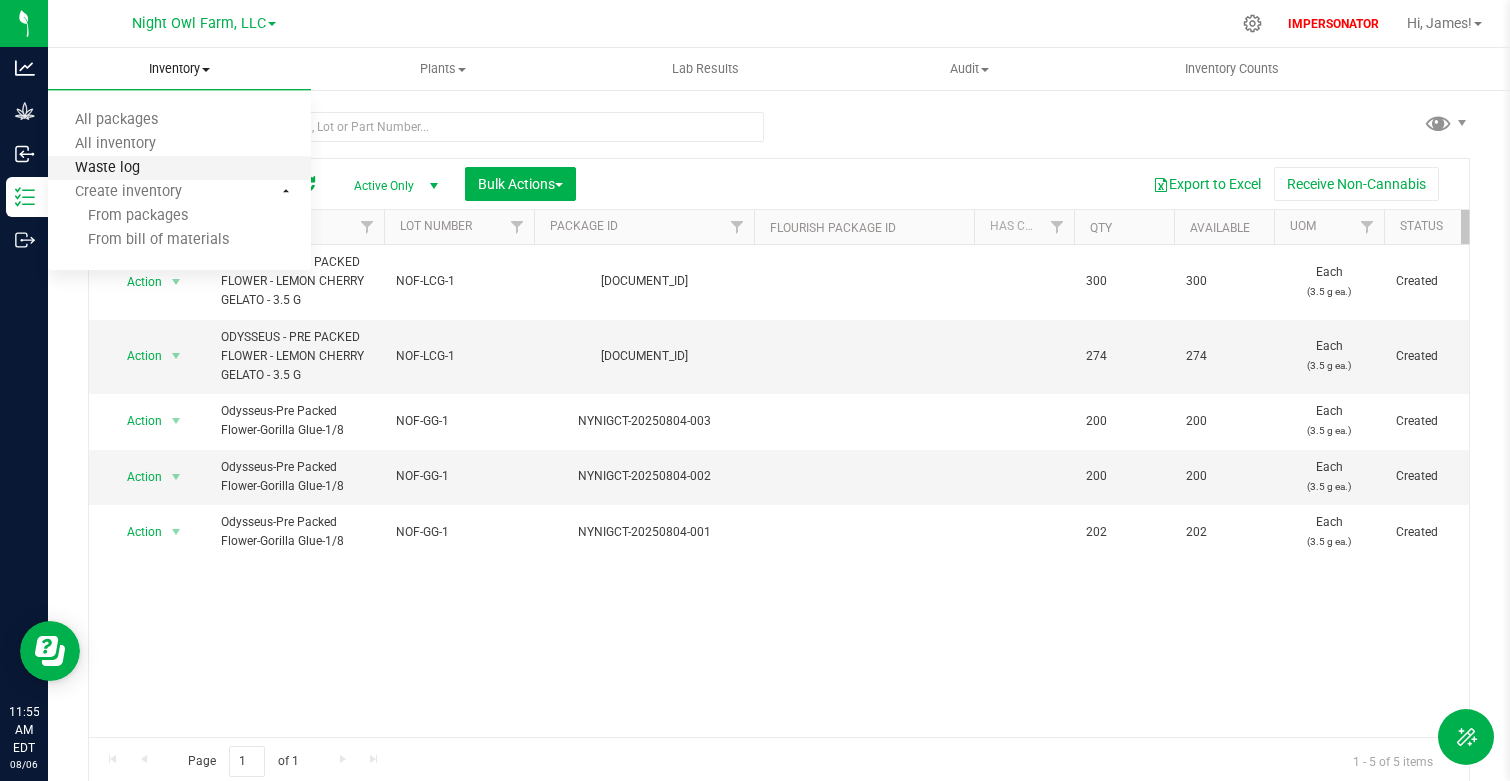 click on "Waste log" at bounding box center (107, 168) 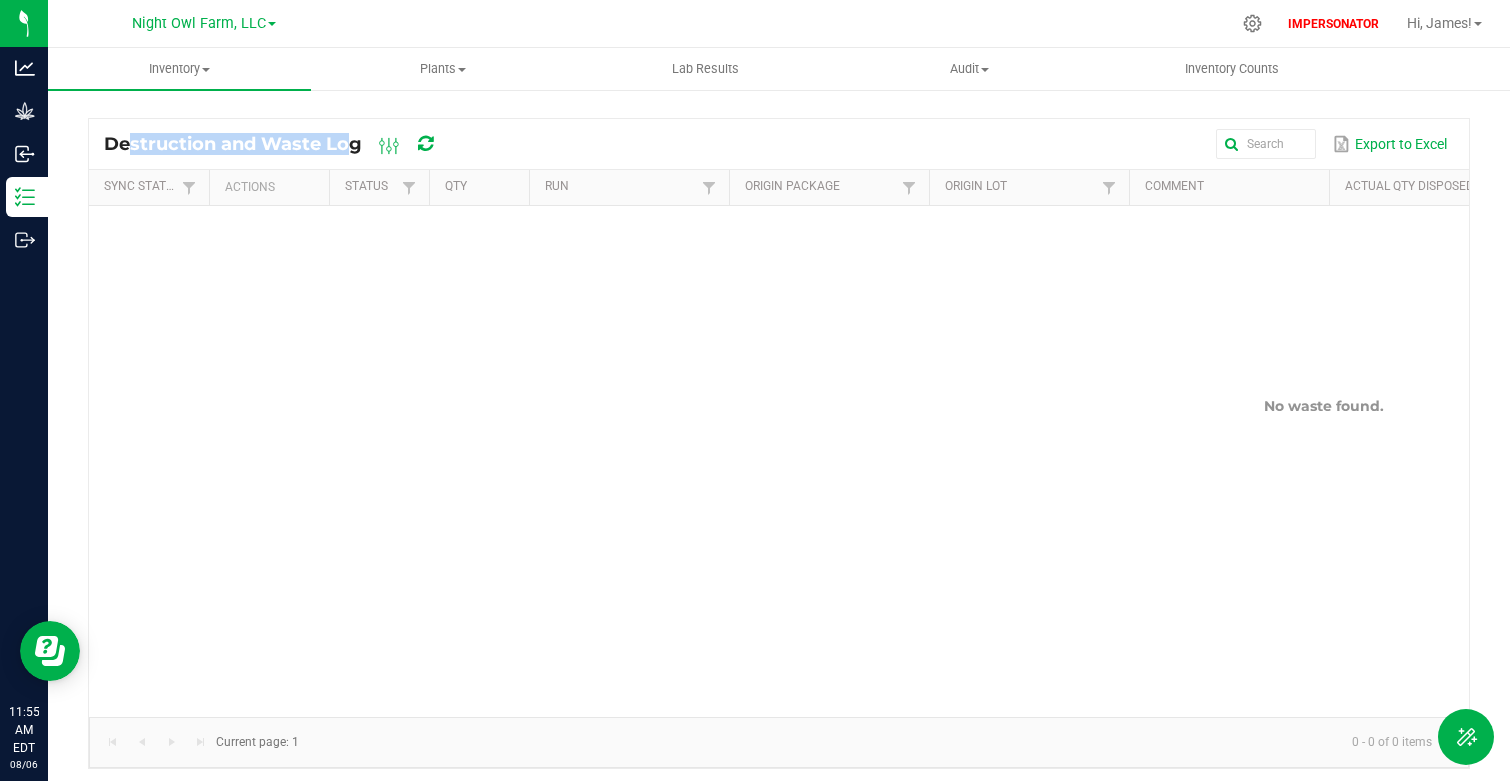 drag, startPoint x: 116, startPoint y: 143, endPoint x: 333, endPoint y: 142, distance: 217.0023 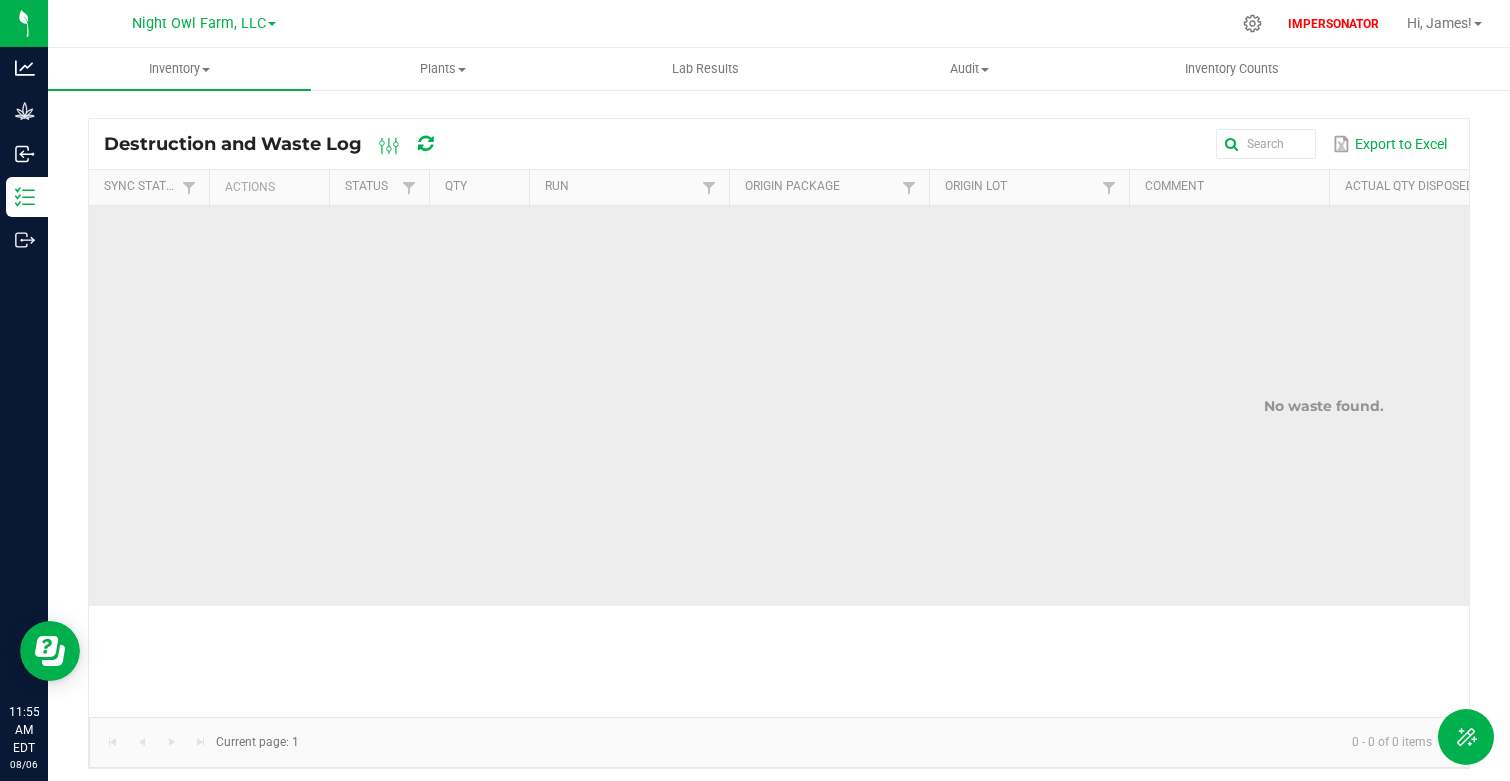 click on "No waste found." at bounding box center [1324, 406] 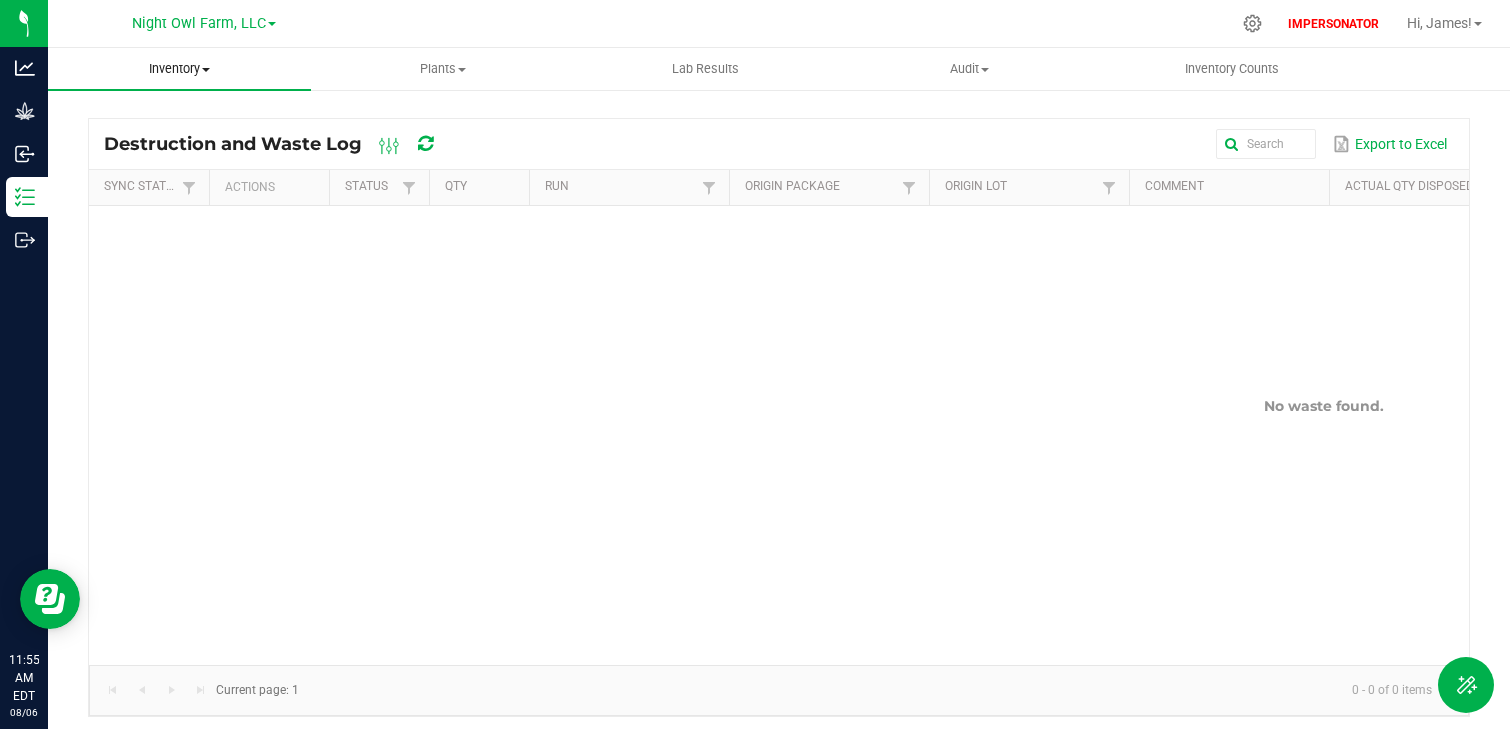 click on "Inventory" at bounding box center (179, 69) 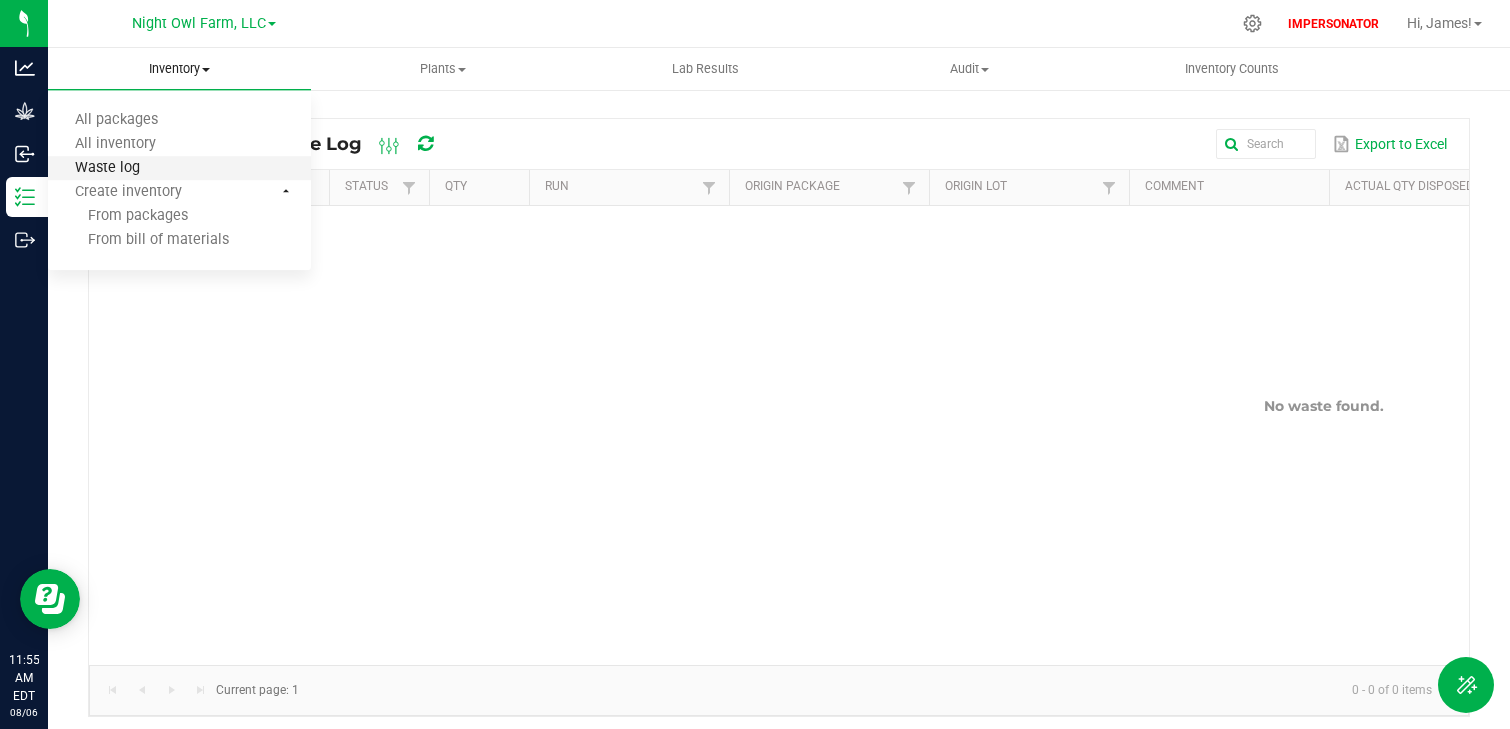 click on "Waste log" at bounding box center [107, 168] 